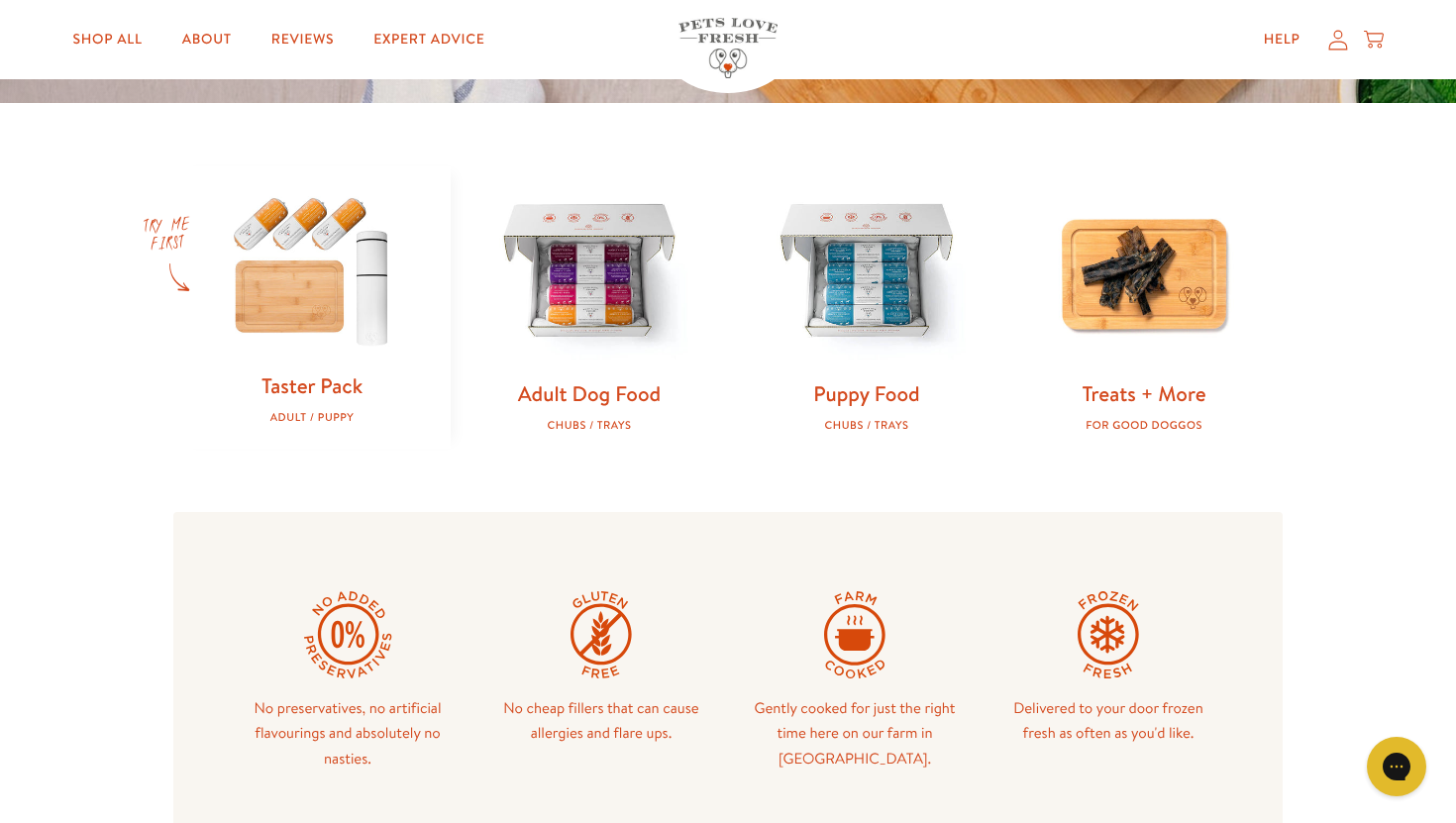 scroll, scrollTop: 575, scrollLeft: 0, axis: vertical 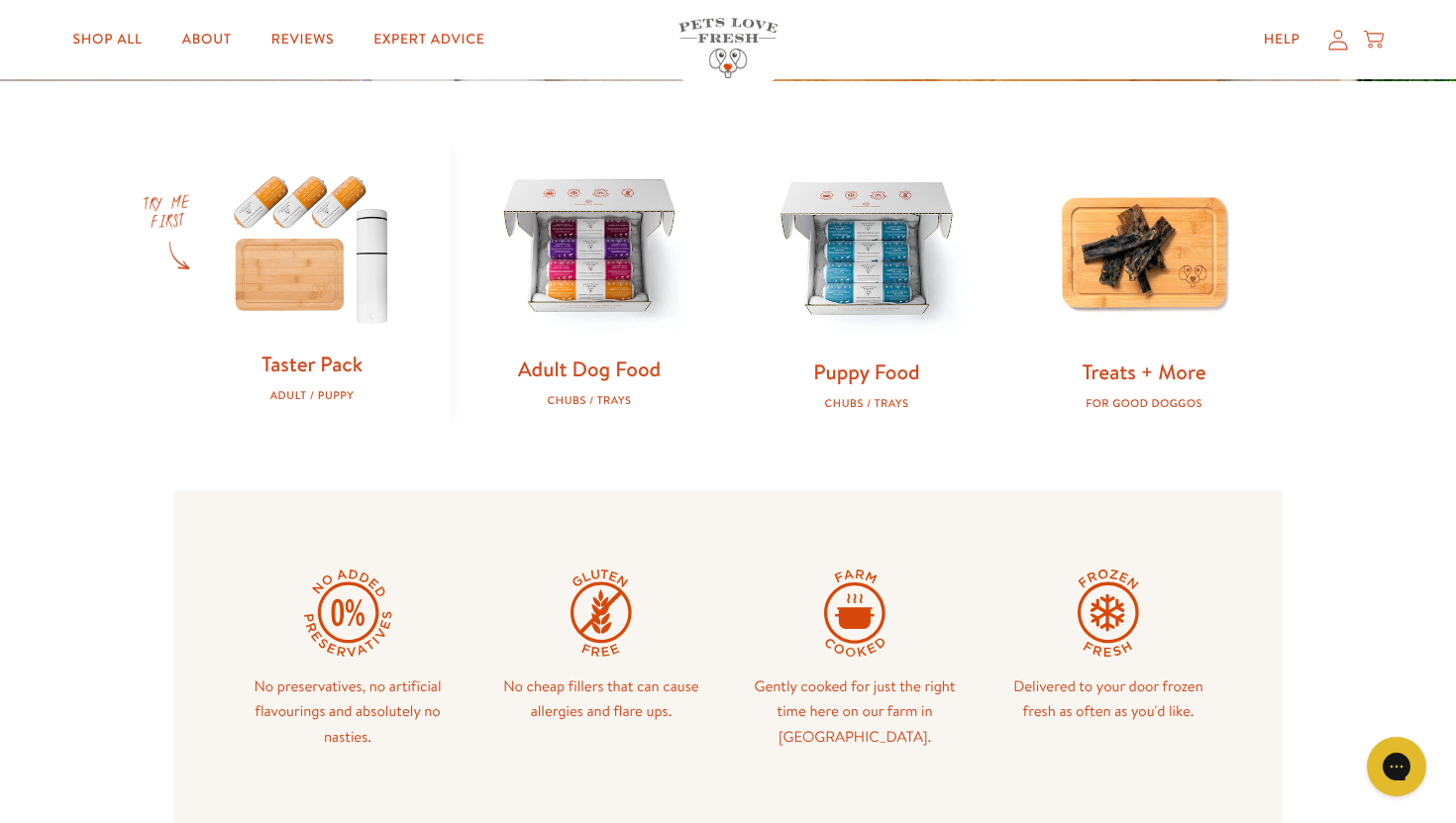 click at bounding box center [589, 249] 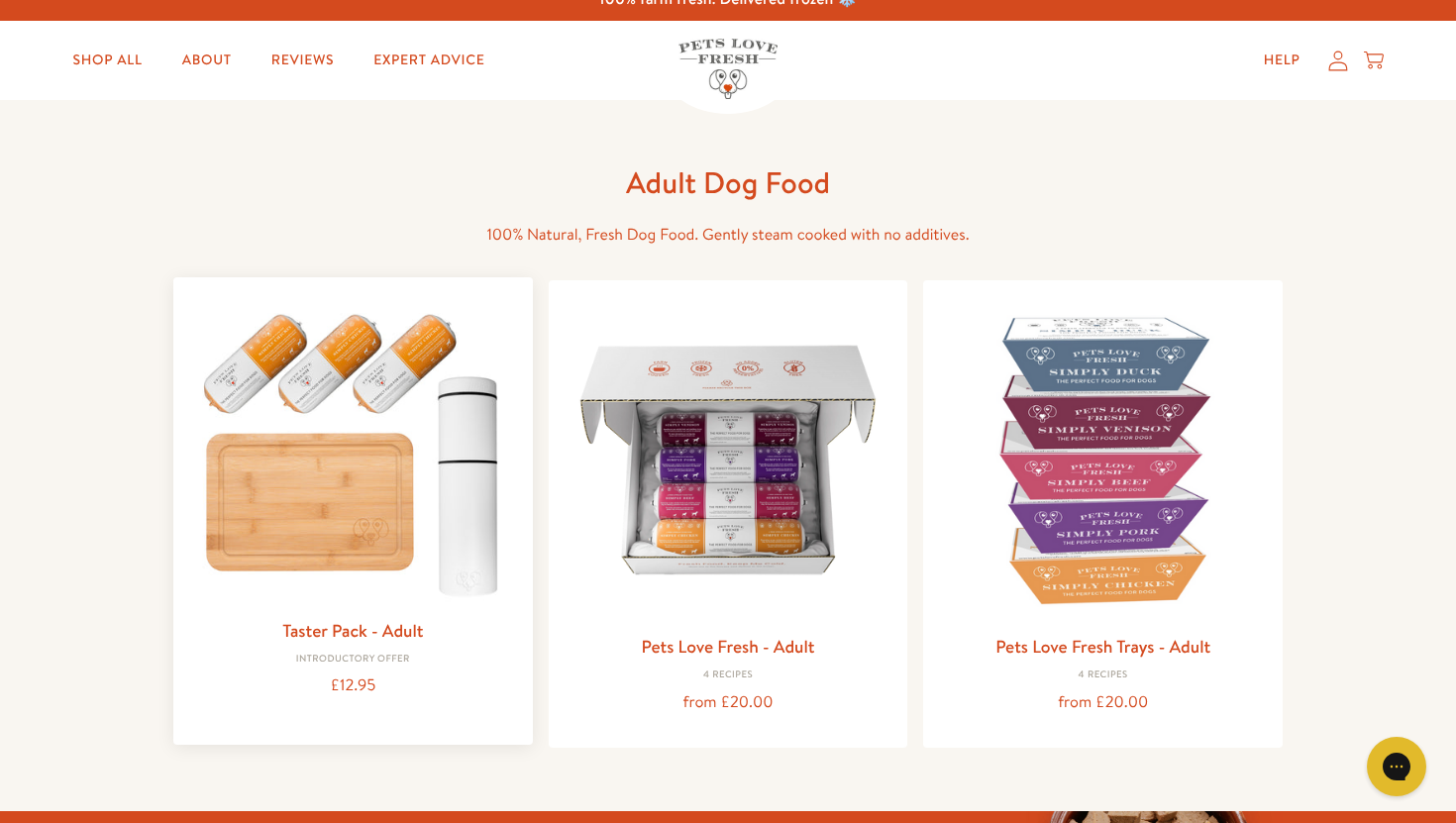 scroll, scrollTop: 26, scrollLeft: 0, axis: vertical 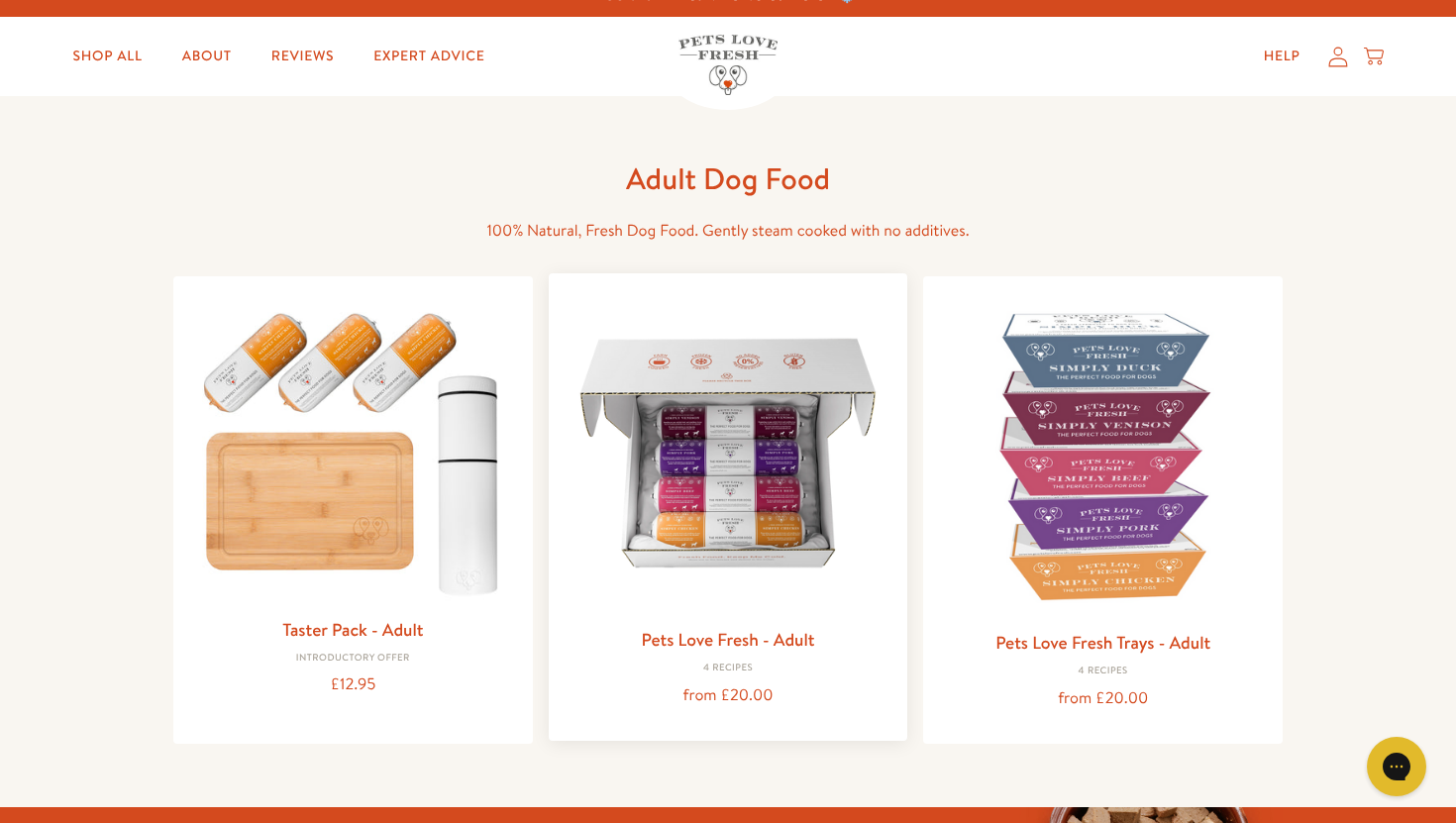click at bounding box center (728, 453) 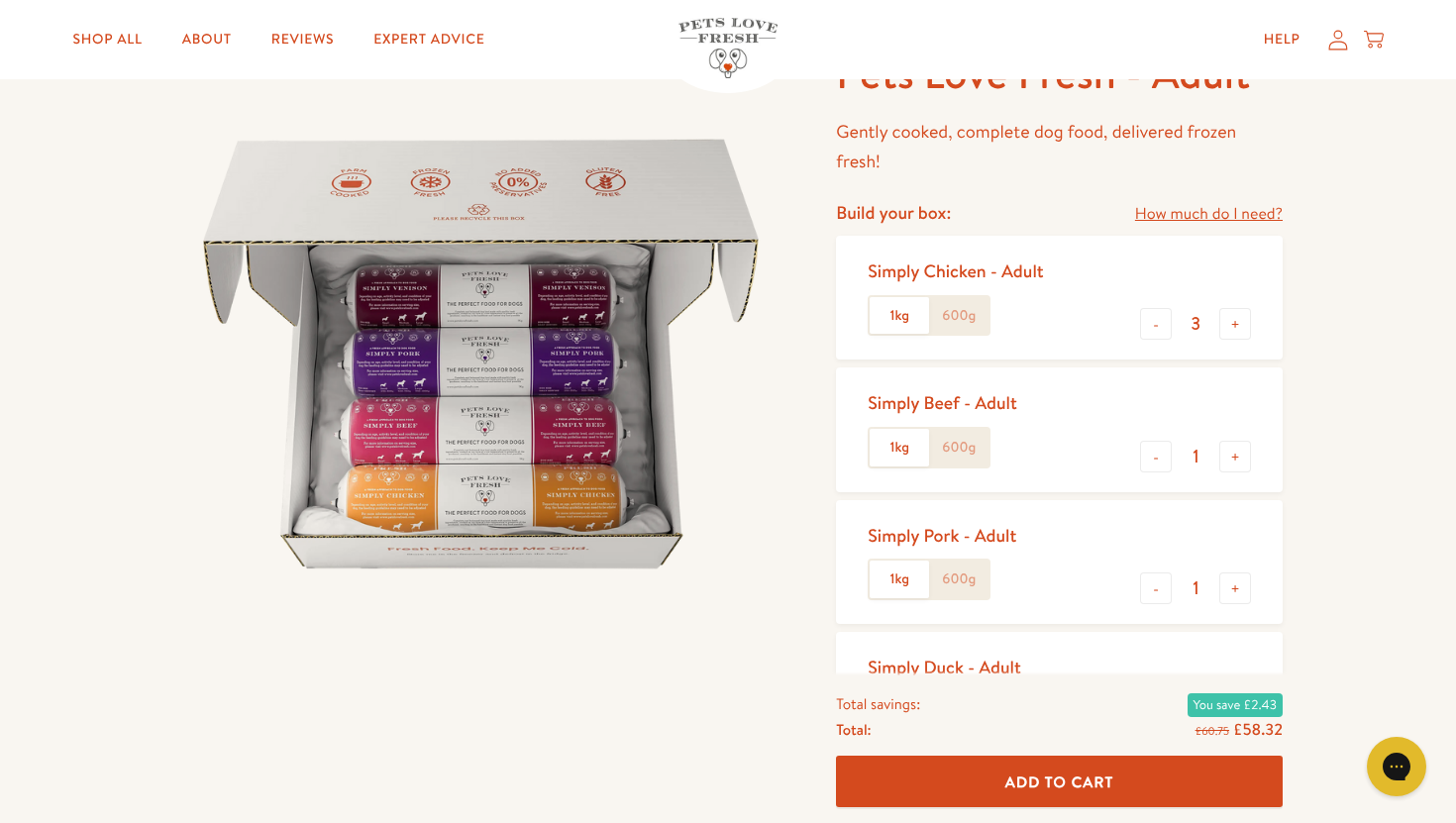 scroll, scrollTop: 140, scrollLeft: 0, axis: vertical 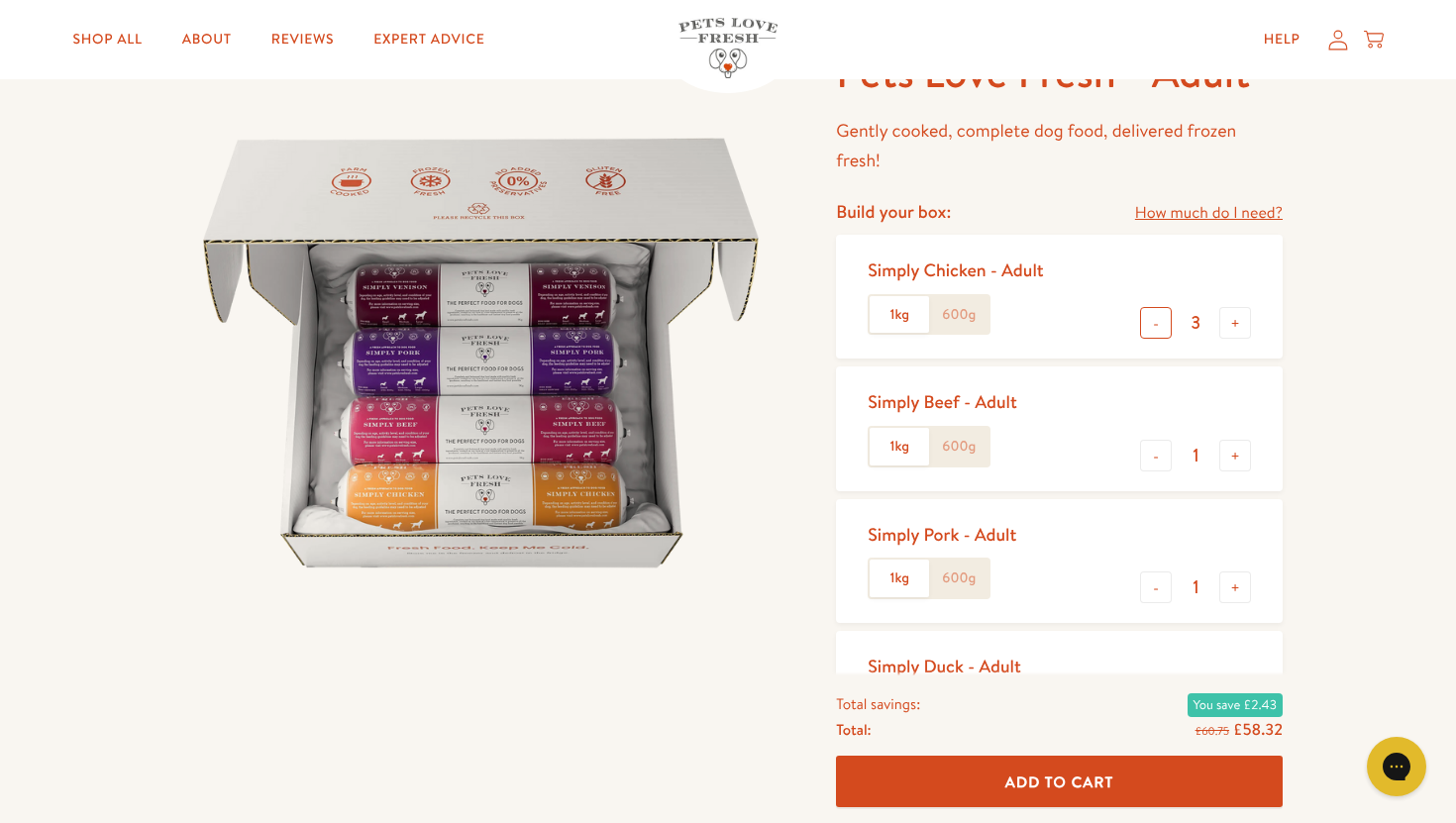 click on "-" at bounding box center [1156, 323] 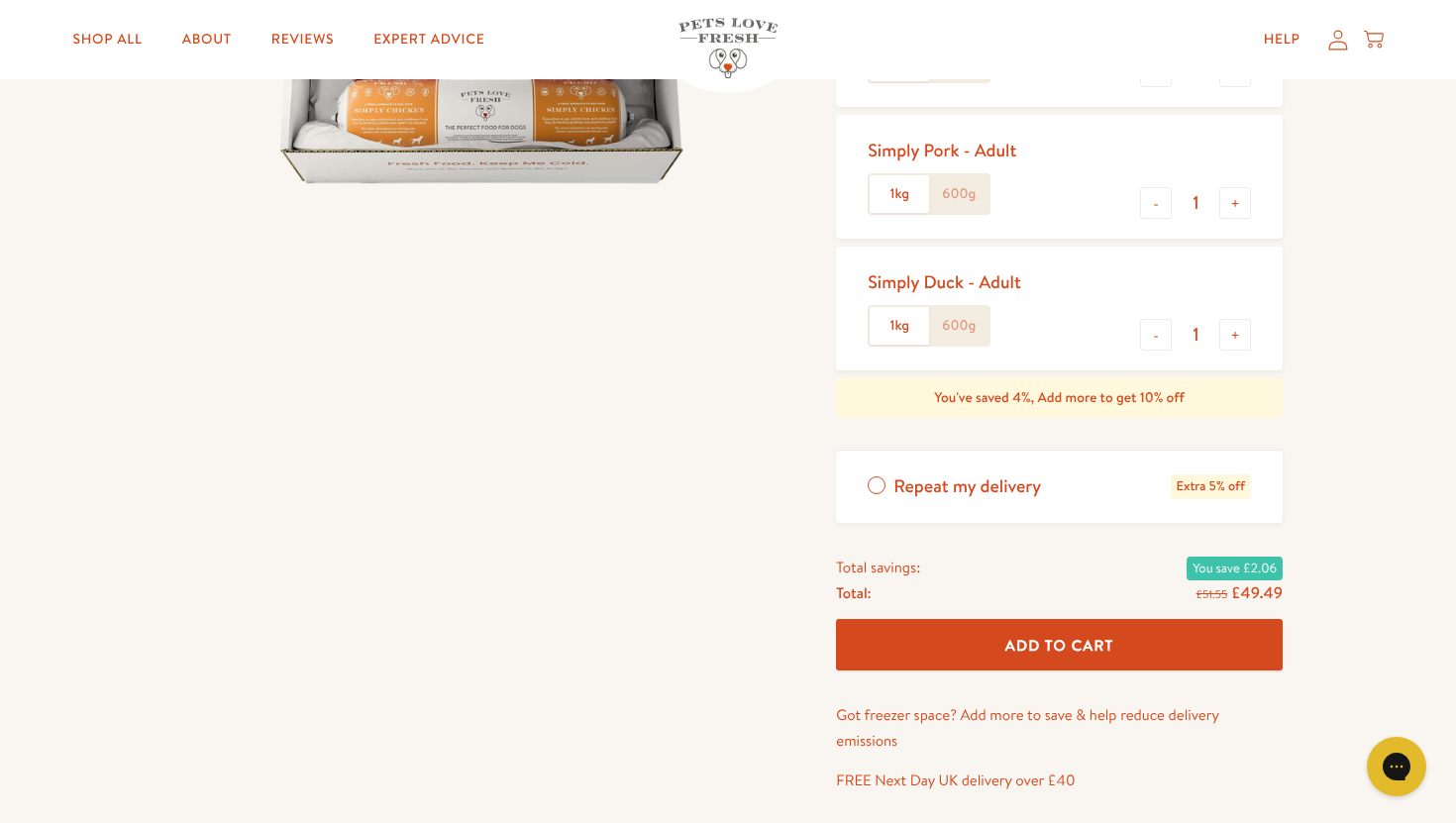 scroll, scrollTop: 518, scrollLeft: 0, axis: vertical 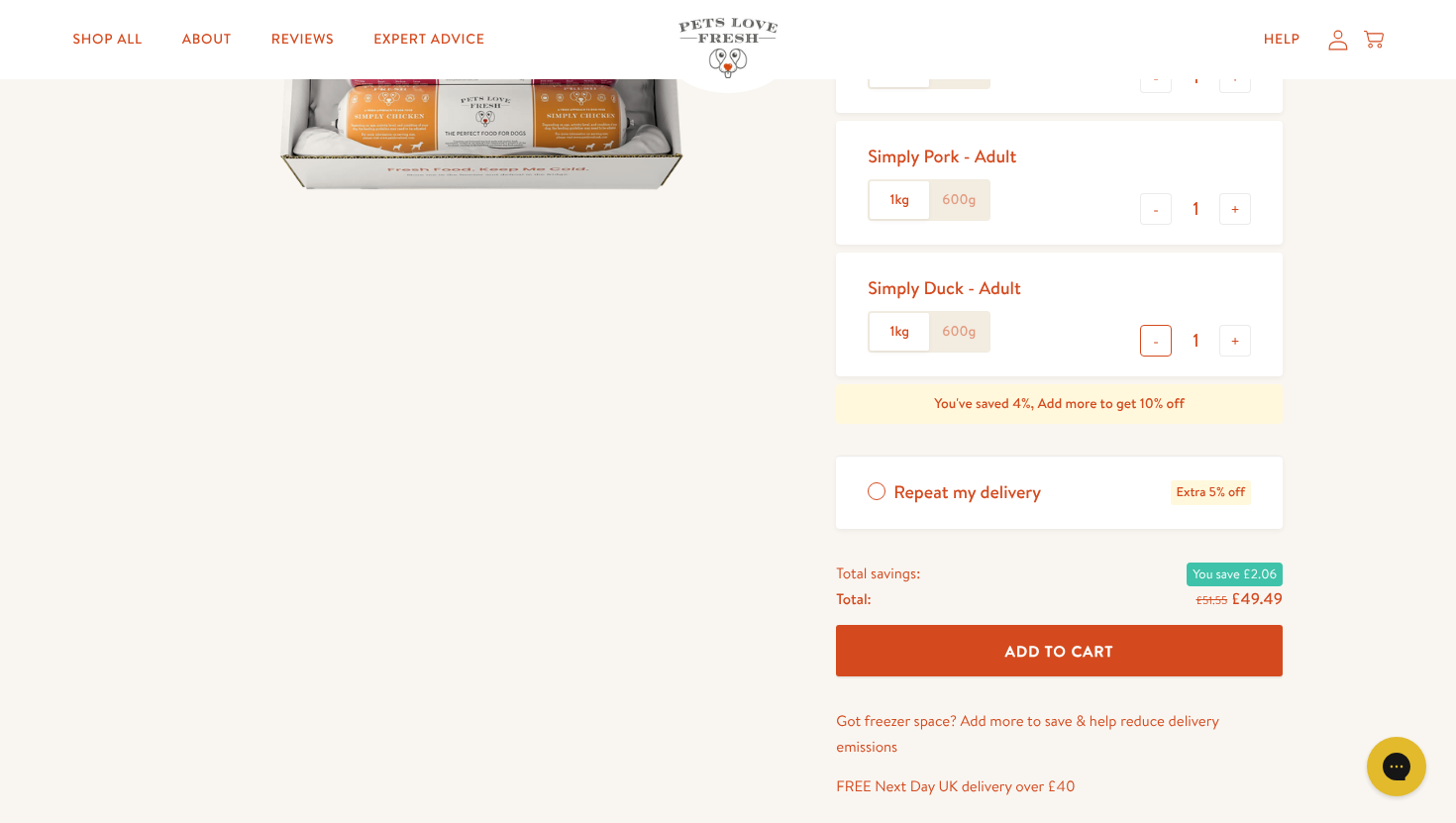click on "-" at bounding box center (1156, 341) 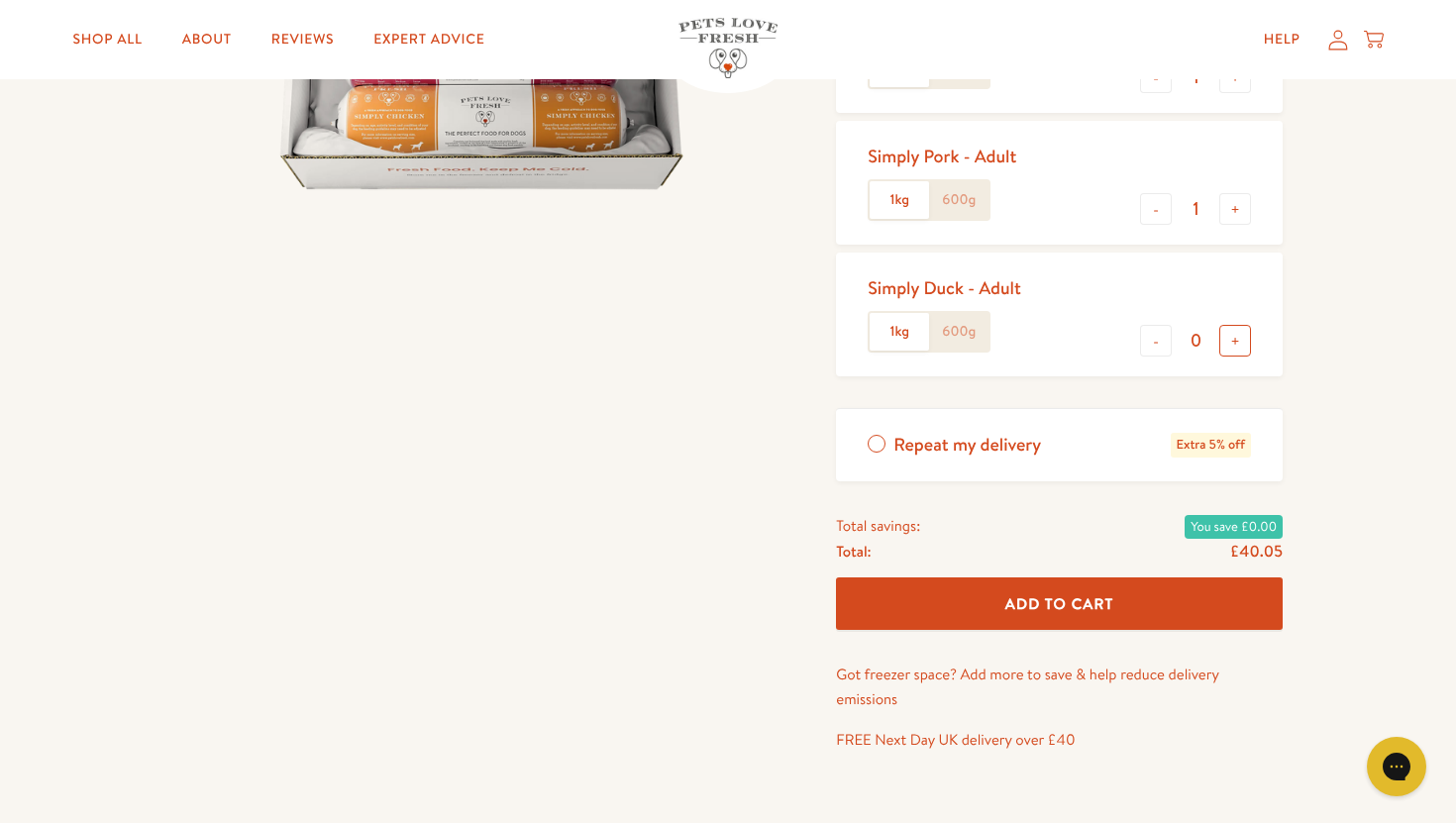 click on "+" at bounding box center [1235, 341] 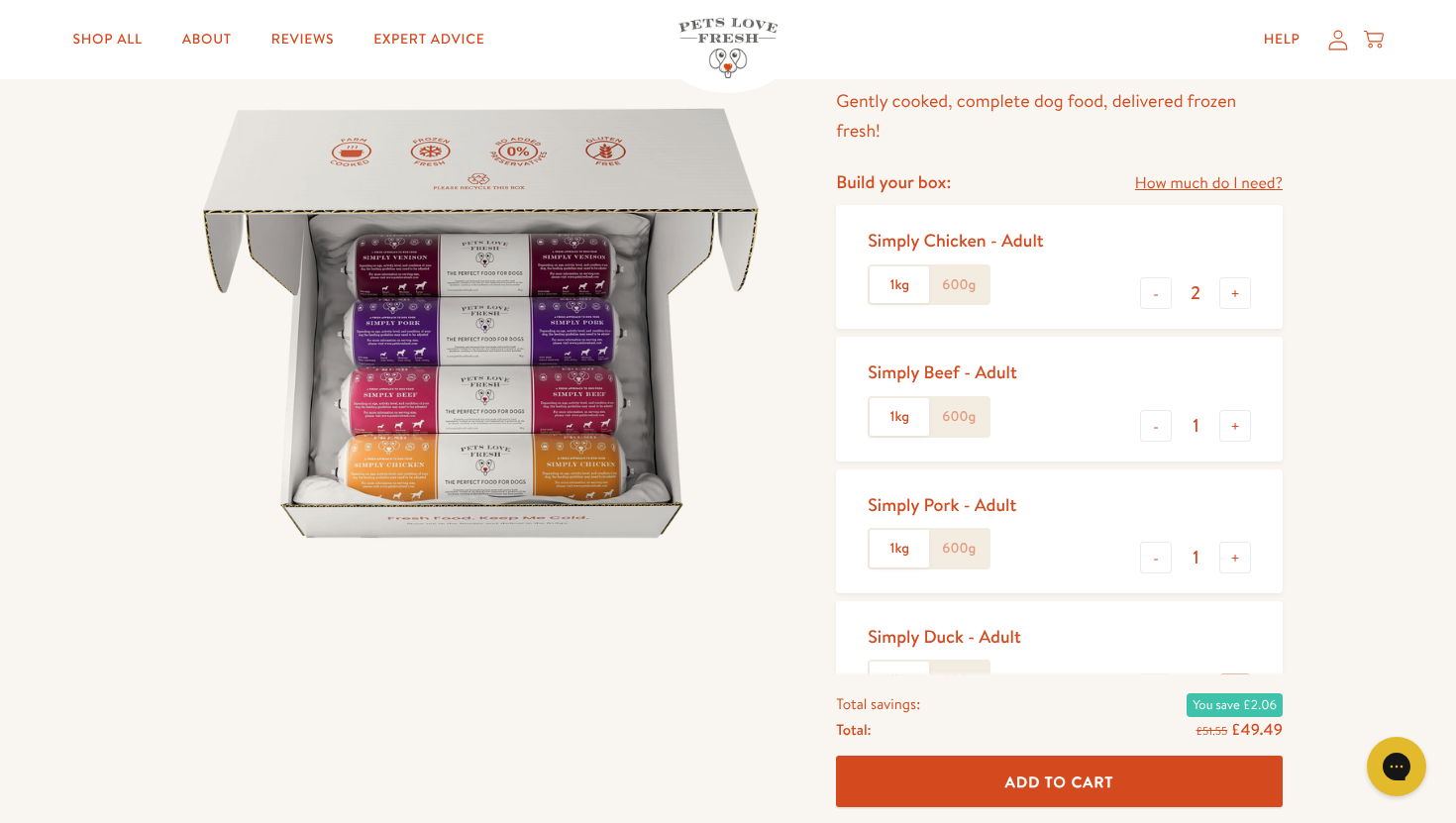 scroll, scrollTop: 167, scrollLeft: 0, axis: vertical 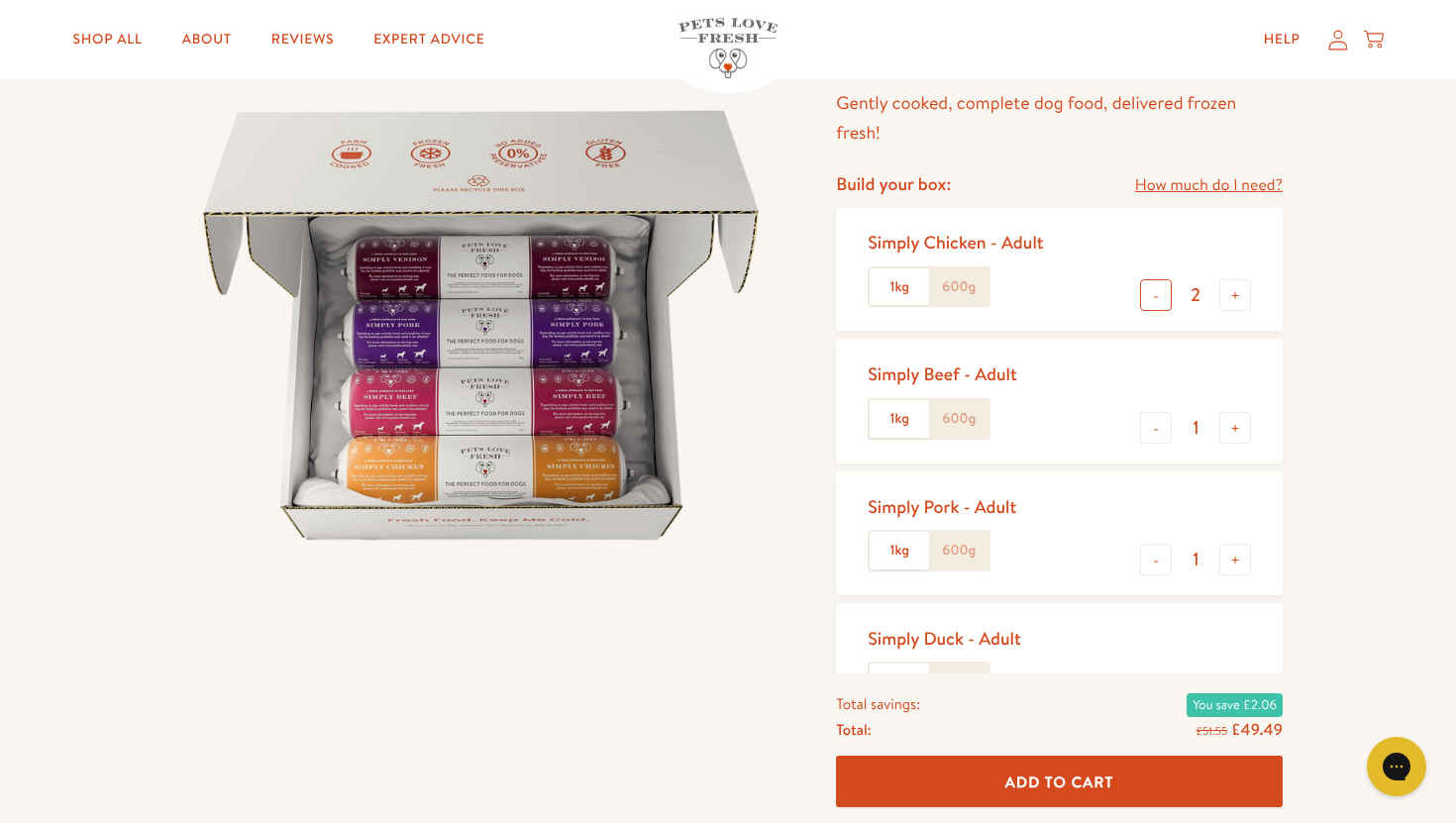 click on "-" at bounding box center (1156, 295) 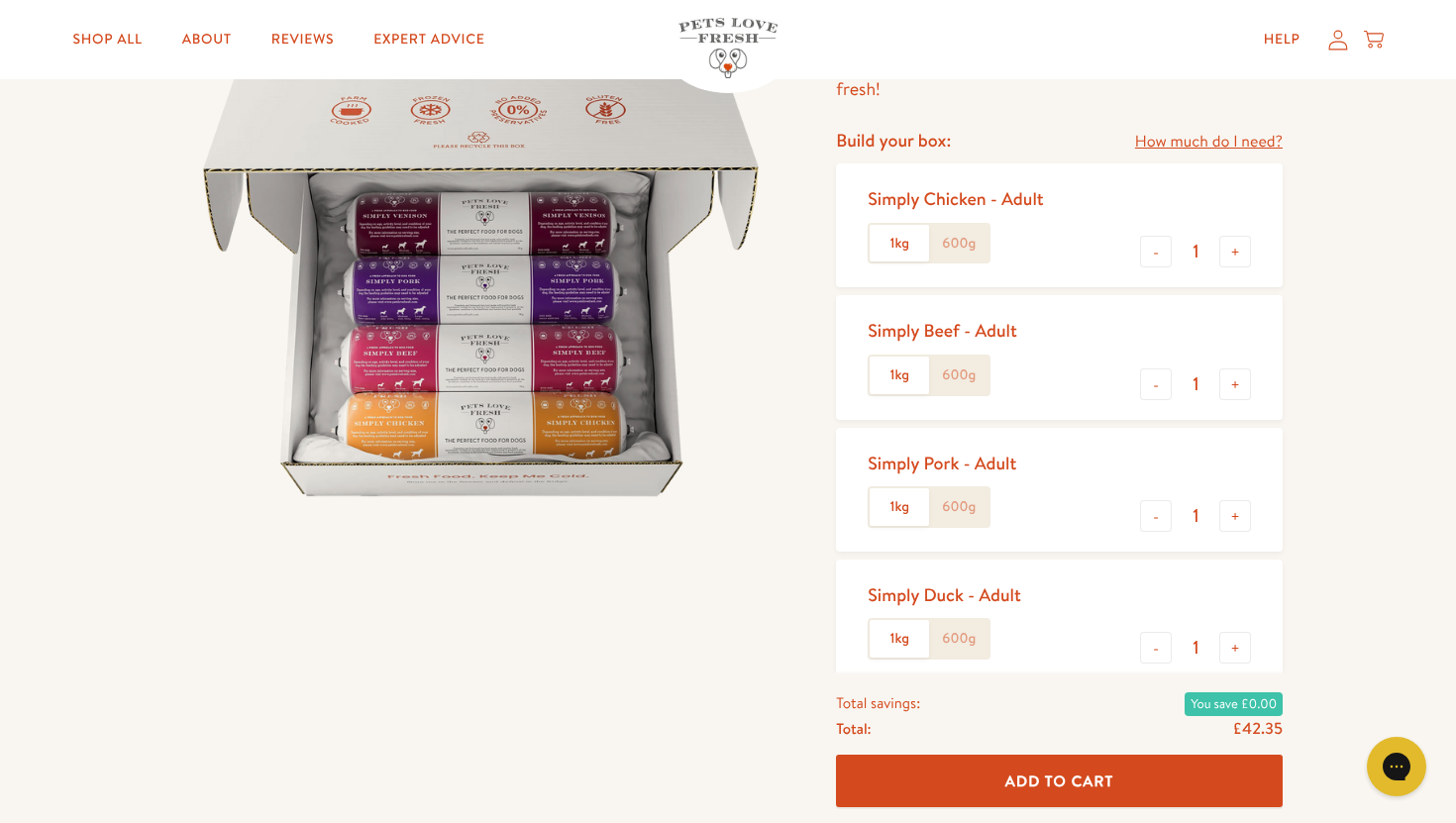 scroll, scrollTop: 210, scrollLeft: 0, axis: vertical 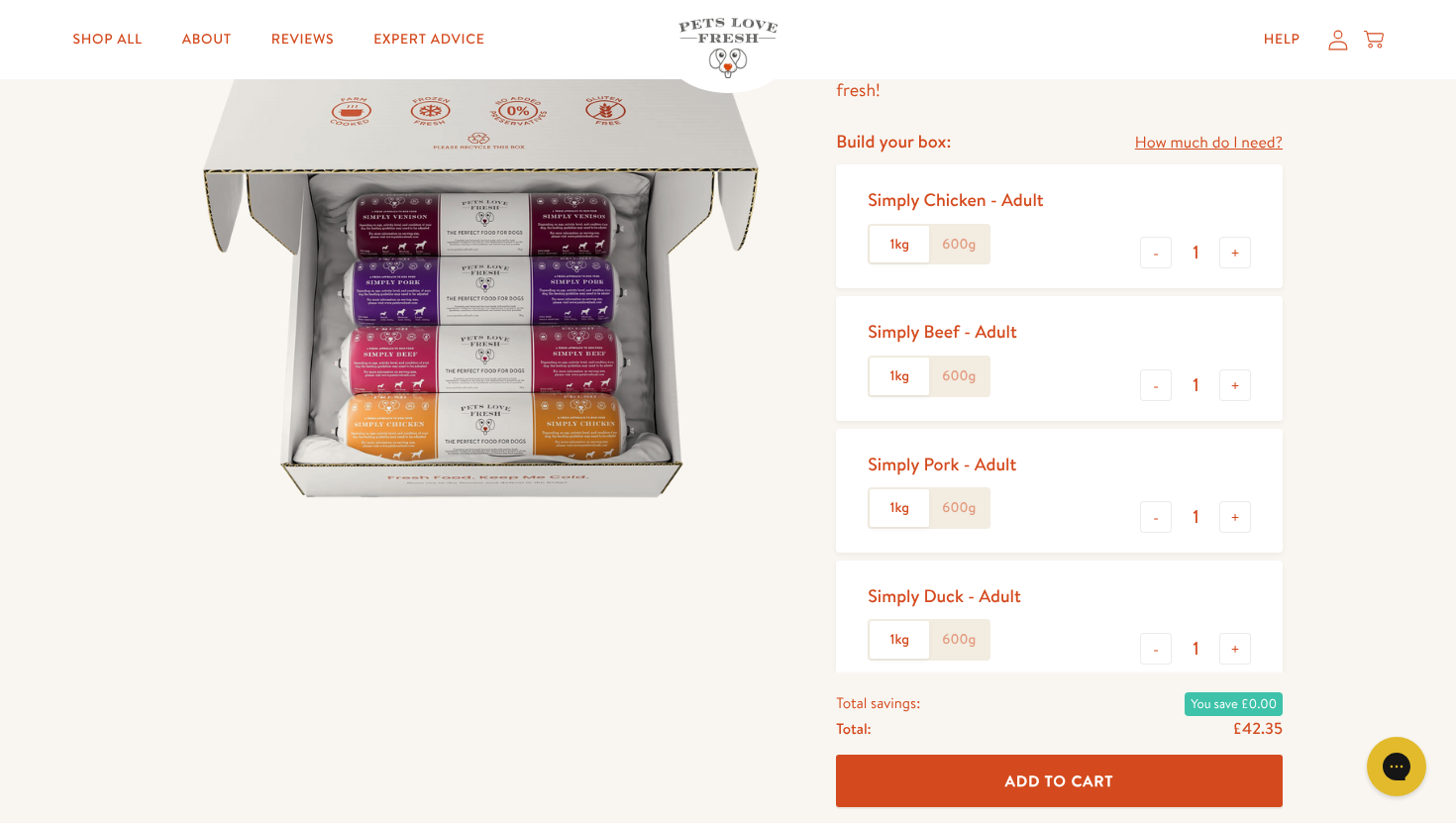 click on "600g" 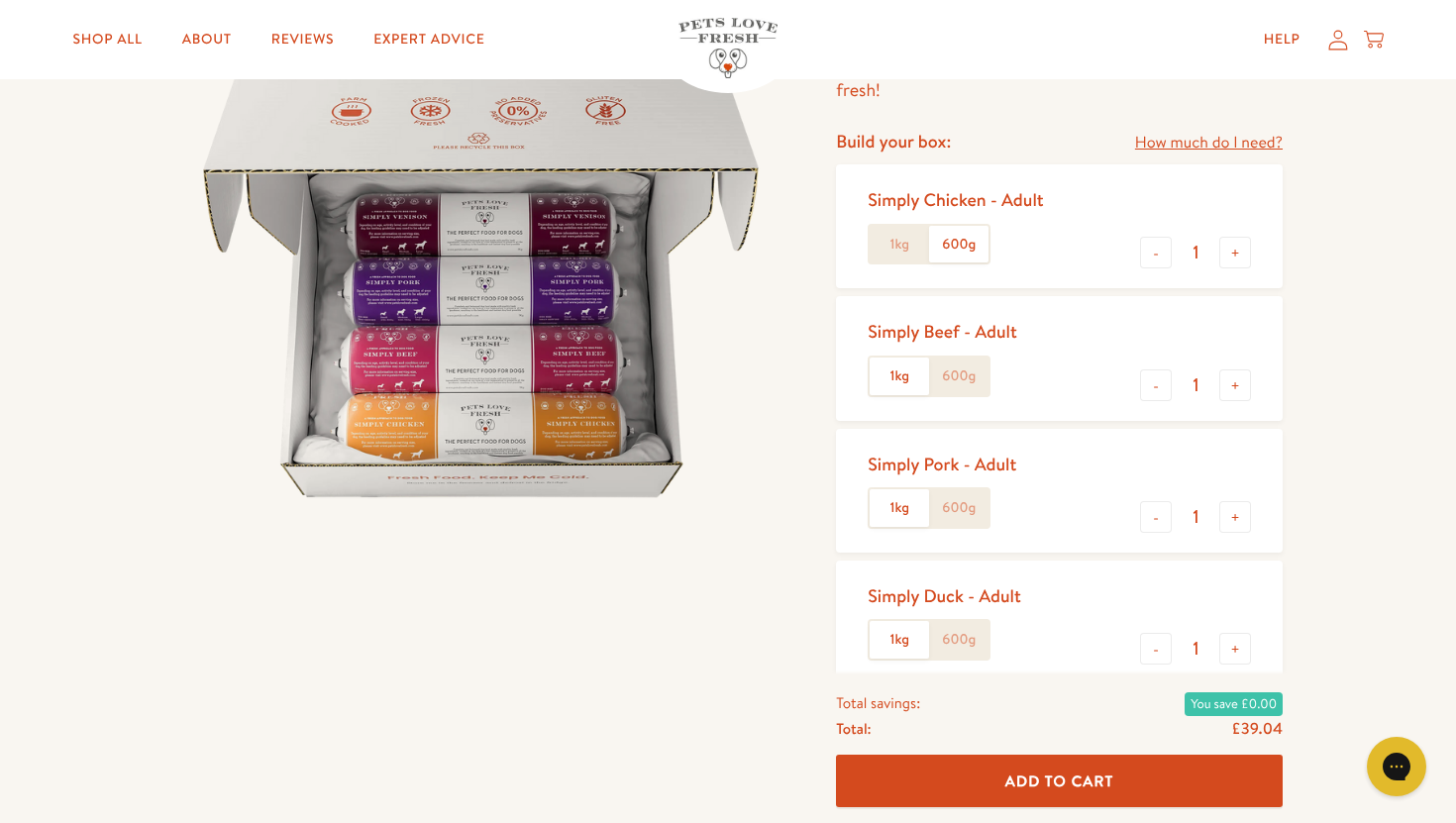 click on "600g" 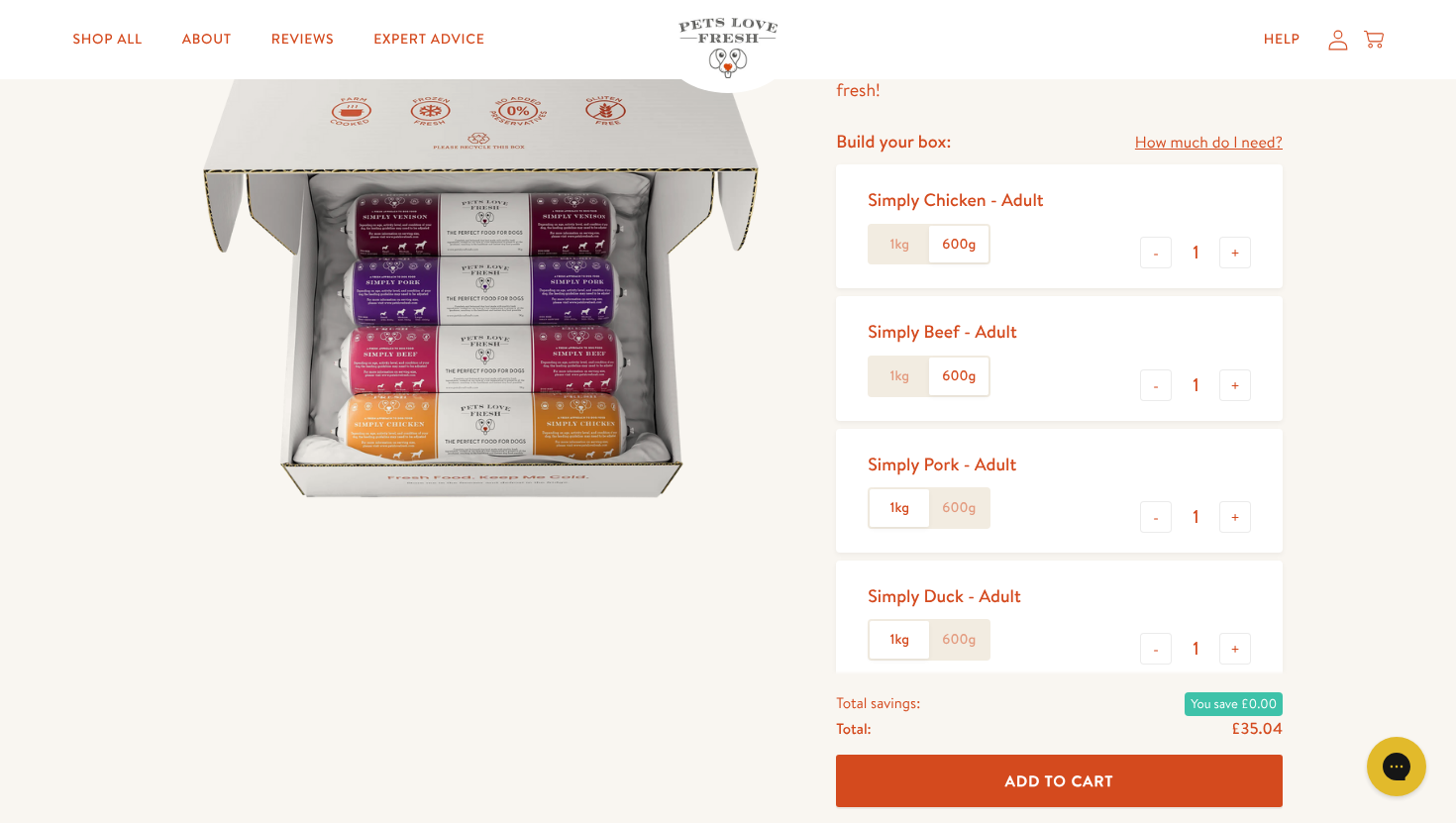 click on "600g" 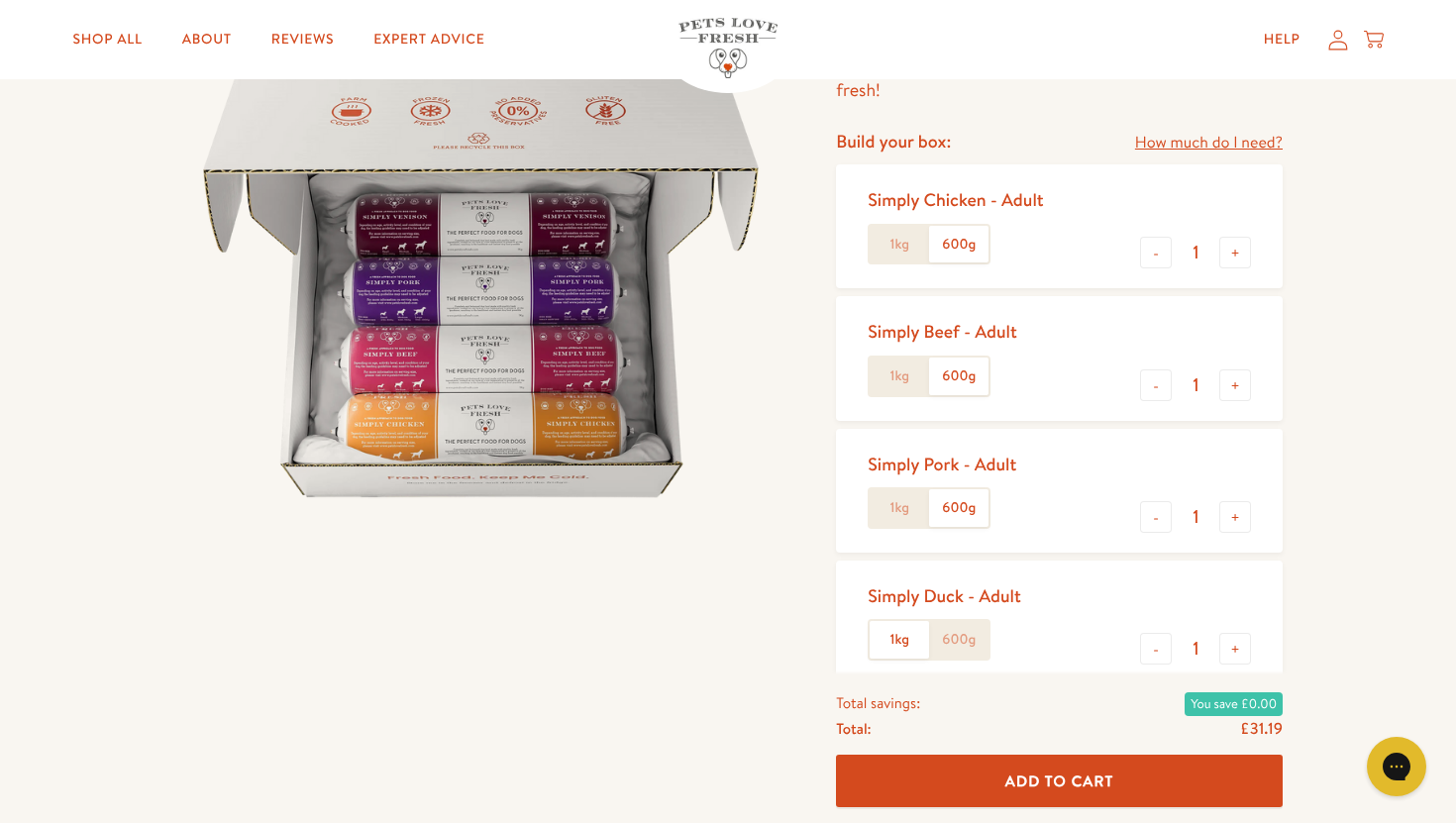 scroll, scrollTop: 302, scrollLeft: 0, axis: vertical 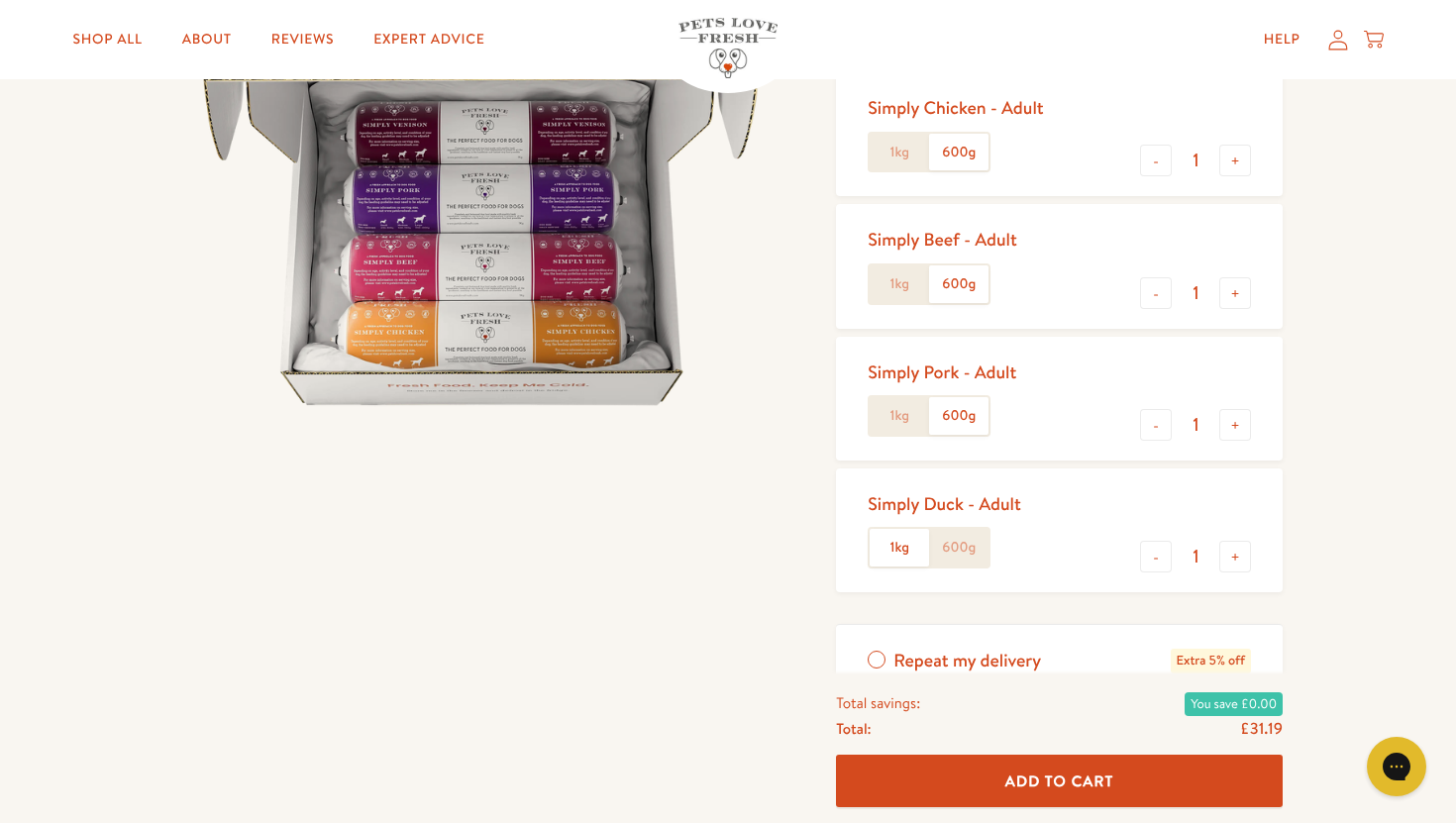 click on "600g" 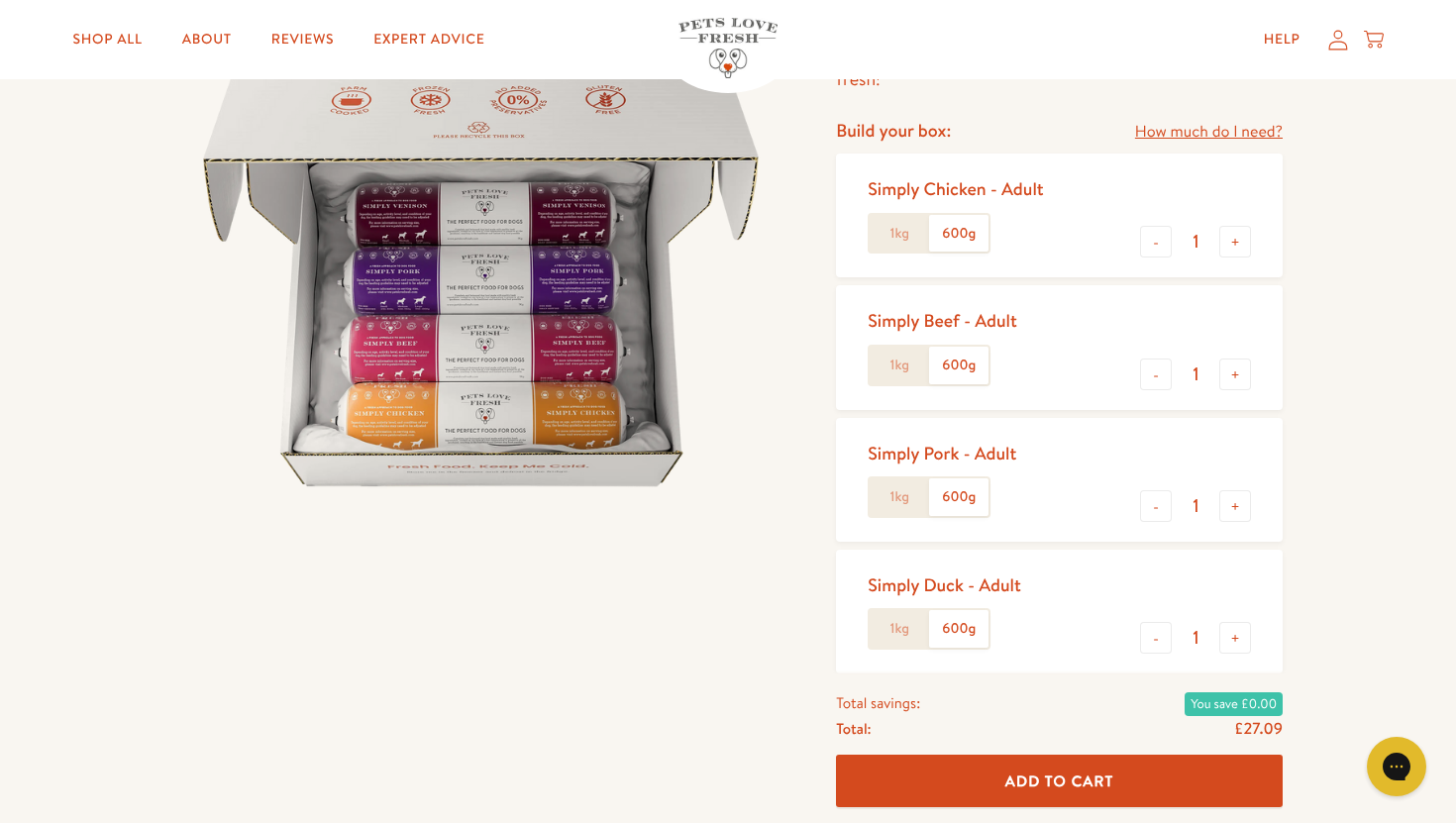 scroll, scrollTop: 210, scrollLeft: 0, axis: vertical 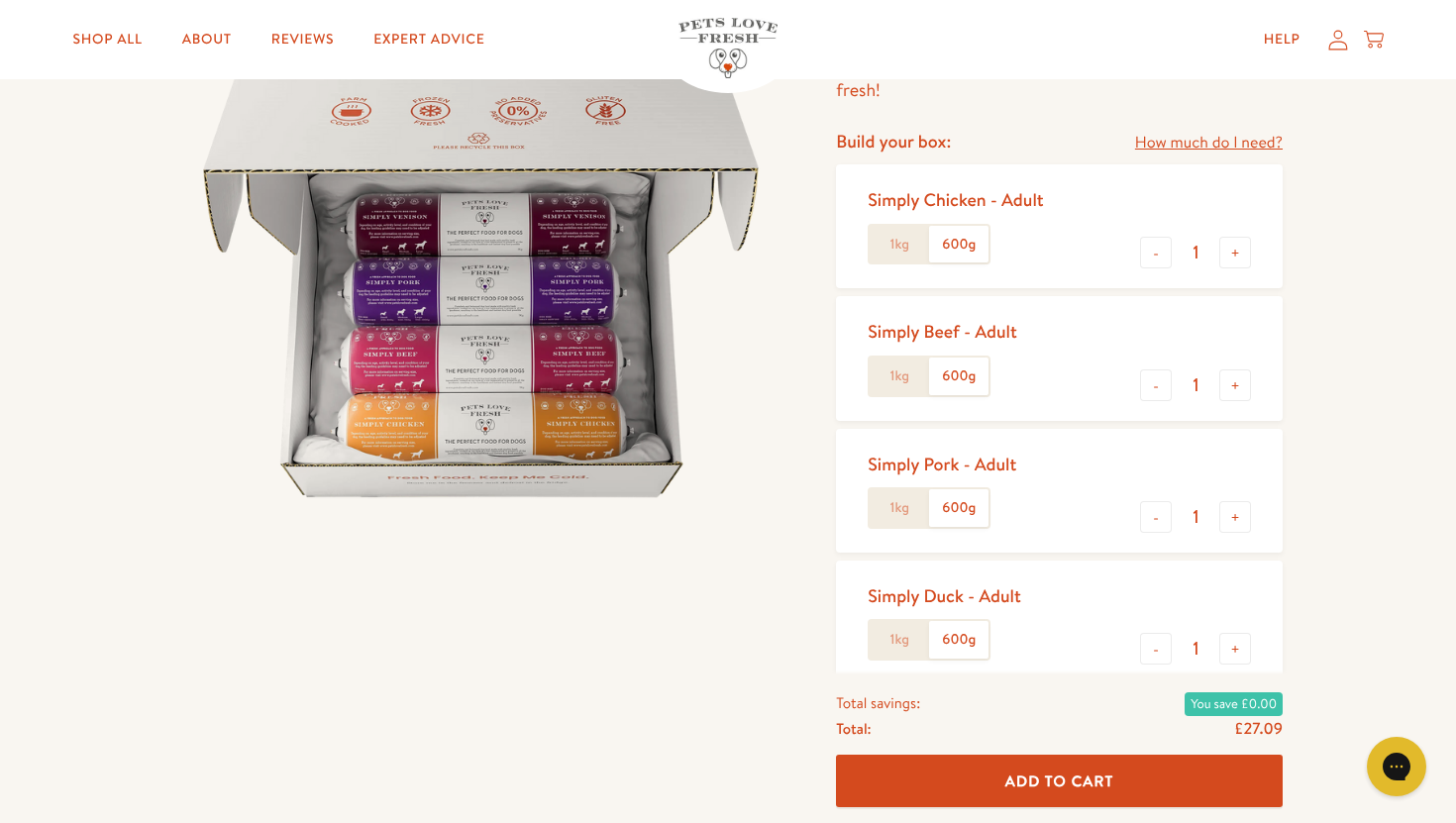 click on "How much do I need?" at bounding box center [1208, 143] 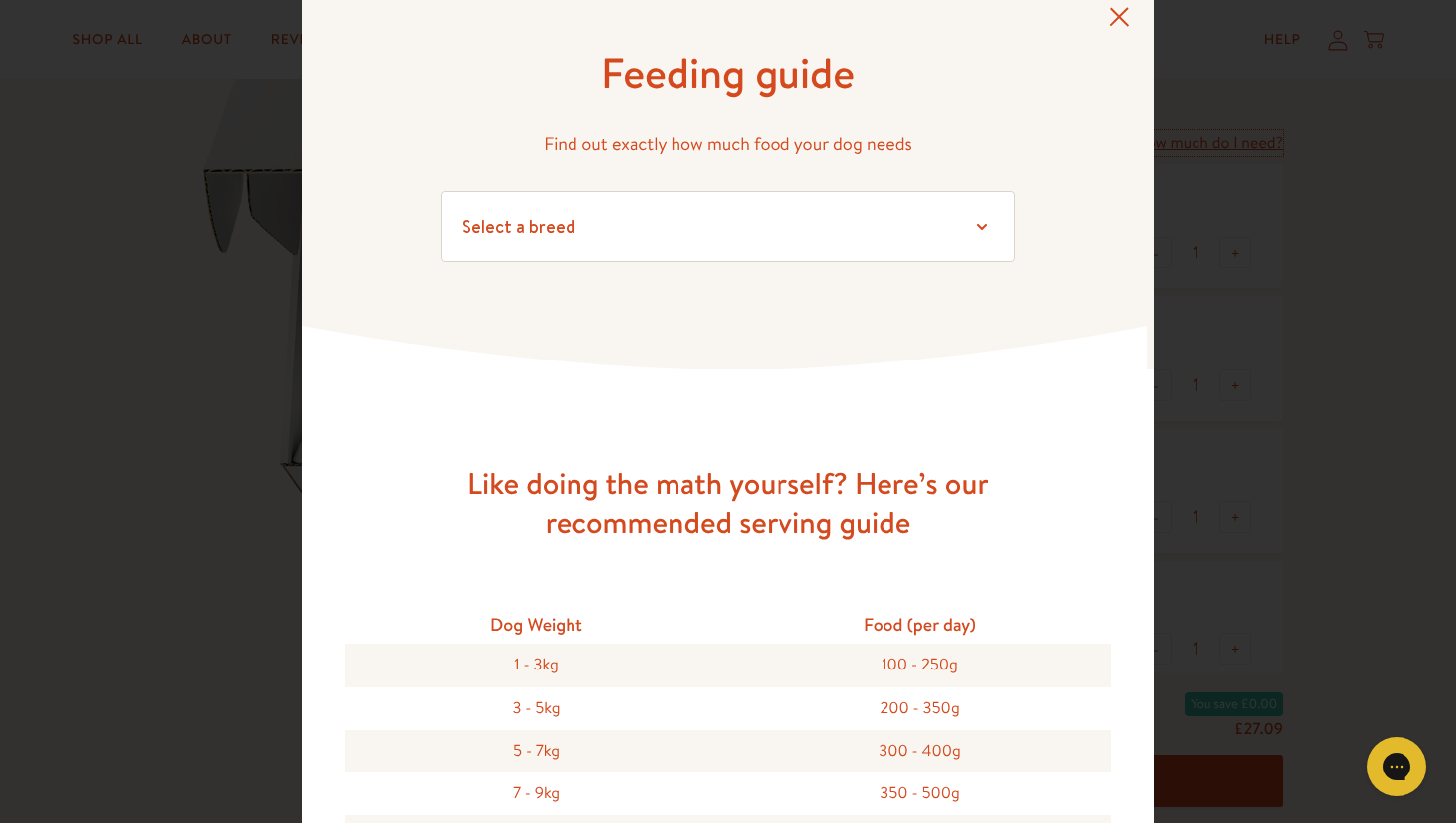 scroll, scrollTop: 48, scrollLeft: 0, axis: vertical 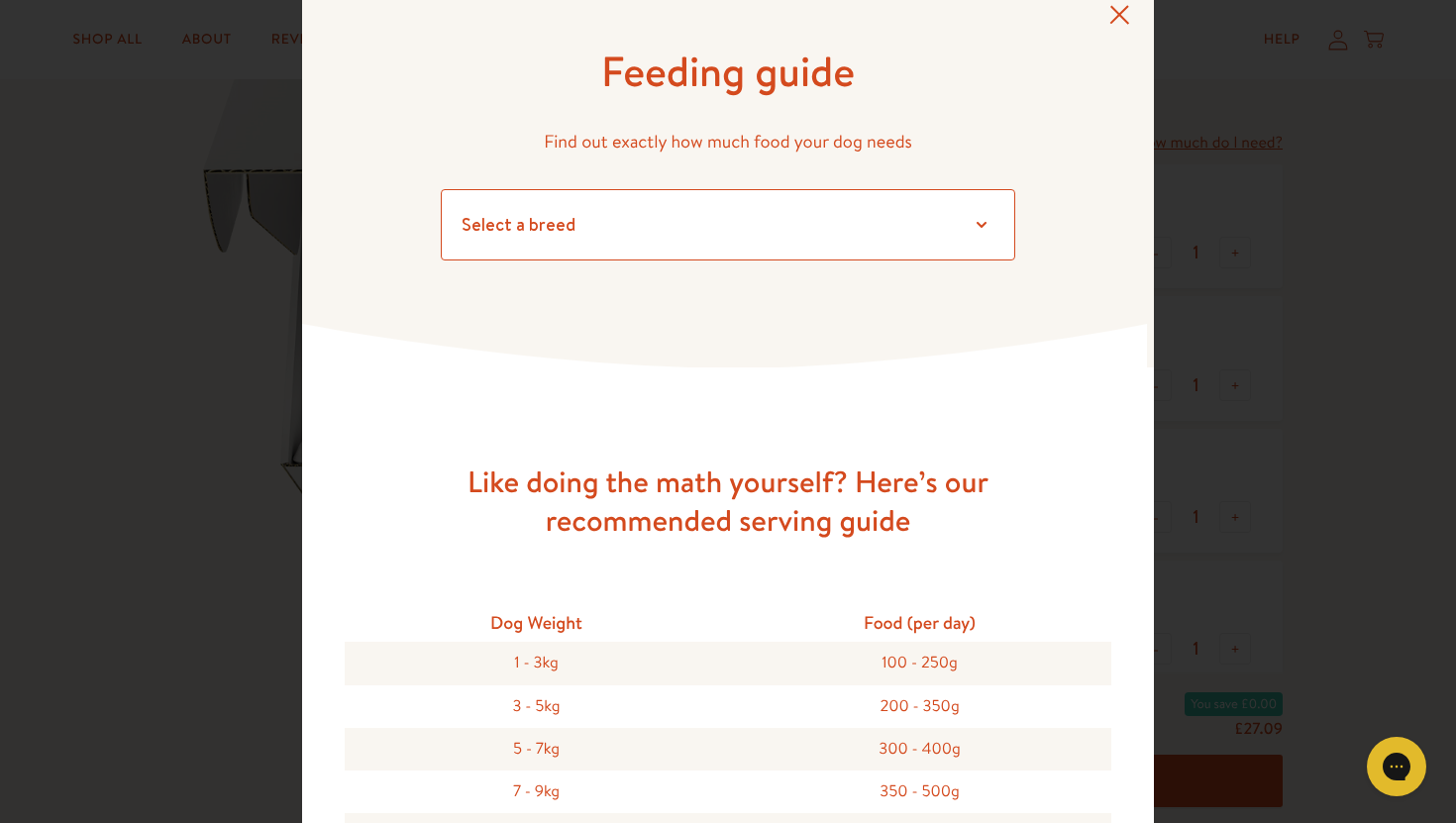 click on "Select a breed
Affenpinscher Afghan hound Airedale terrier Akita Alaskan Malamute American Staffordshire terrier American water spaniel Australian cattle dog Australian shepherd Australian terrier Basenji Basset hound Beagle Bearded collie Bedlington terrier Bernese mountain dog Bichon frise black and tan coonhound Bloodhound Border collie Border terrier Borzoi Boston terrier Bouvier des Flandres Boxer Briard Brittany Brussels griffon Bull terrier Bulldog Bullmastiff Cairn terrier Canaan dog Cavalier King Charles Spaniel Chesapeake Bay retriever Chihuahua Chinese crested Chinese shar-pei Chow chow Clumber spaniel Cocker spaniel Collie Curly-coated retriever Dachshund Dalmatian Doberman pinscher English cocker spaniel English setter English springer spaniel English toy spaniel Eskimo dog Finnish spitz Flat-coated retriever Fox terrier Foxhound French bulldog German shepherd German shorthaired pointer German wirehaired pointer Golden retriever Gordon setter Great Dane Pug" at bounding box center [728, 225] 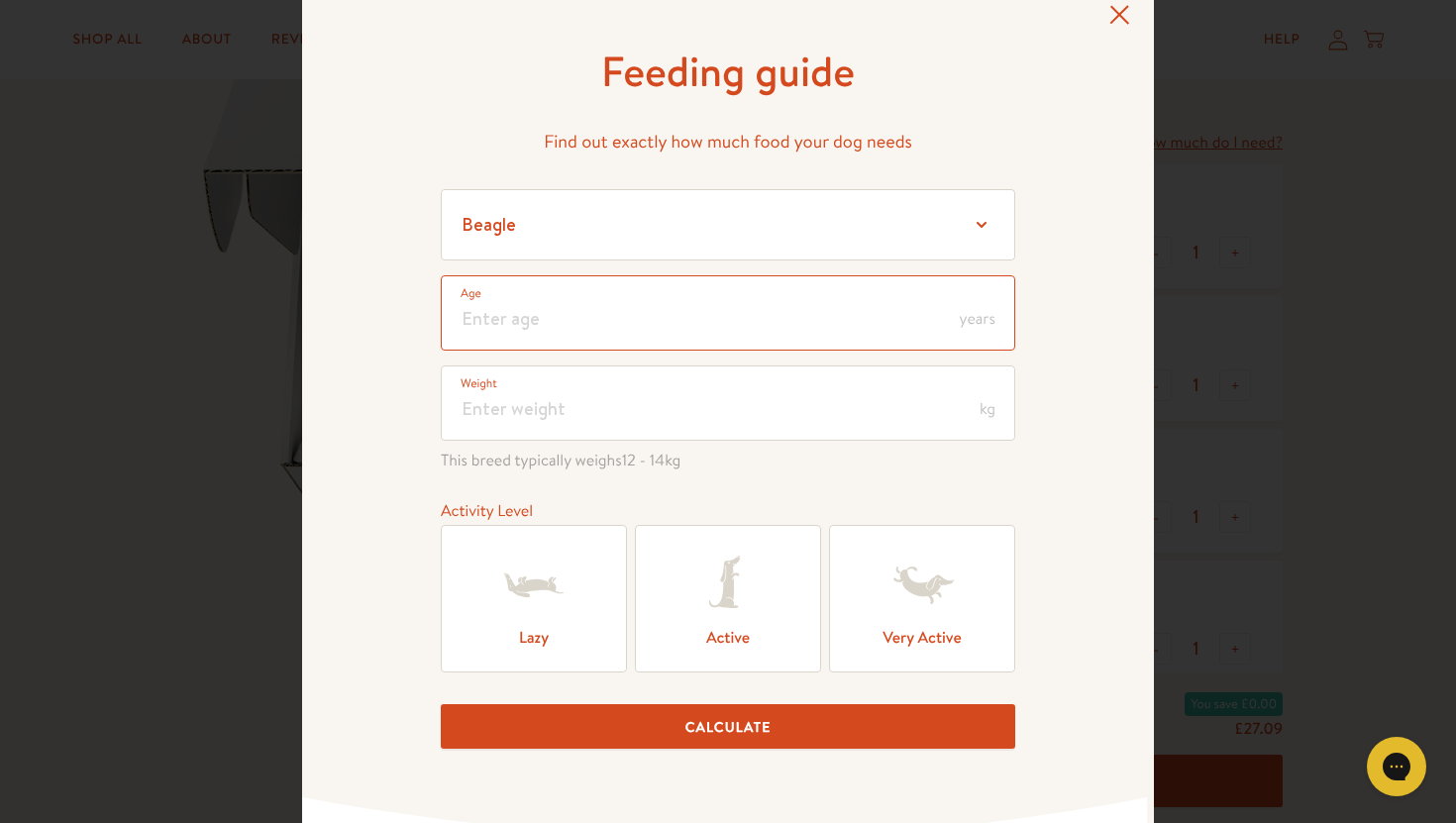 click at bounding box center (728, 313) 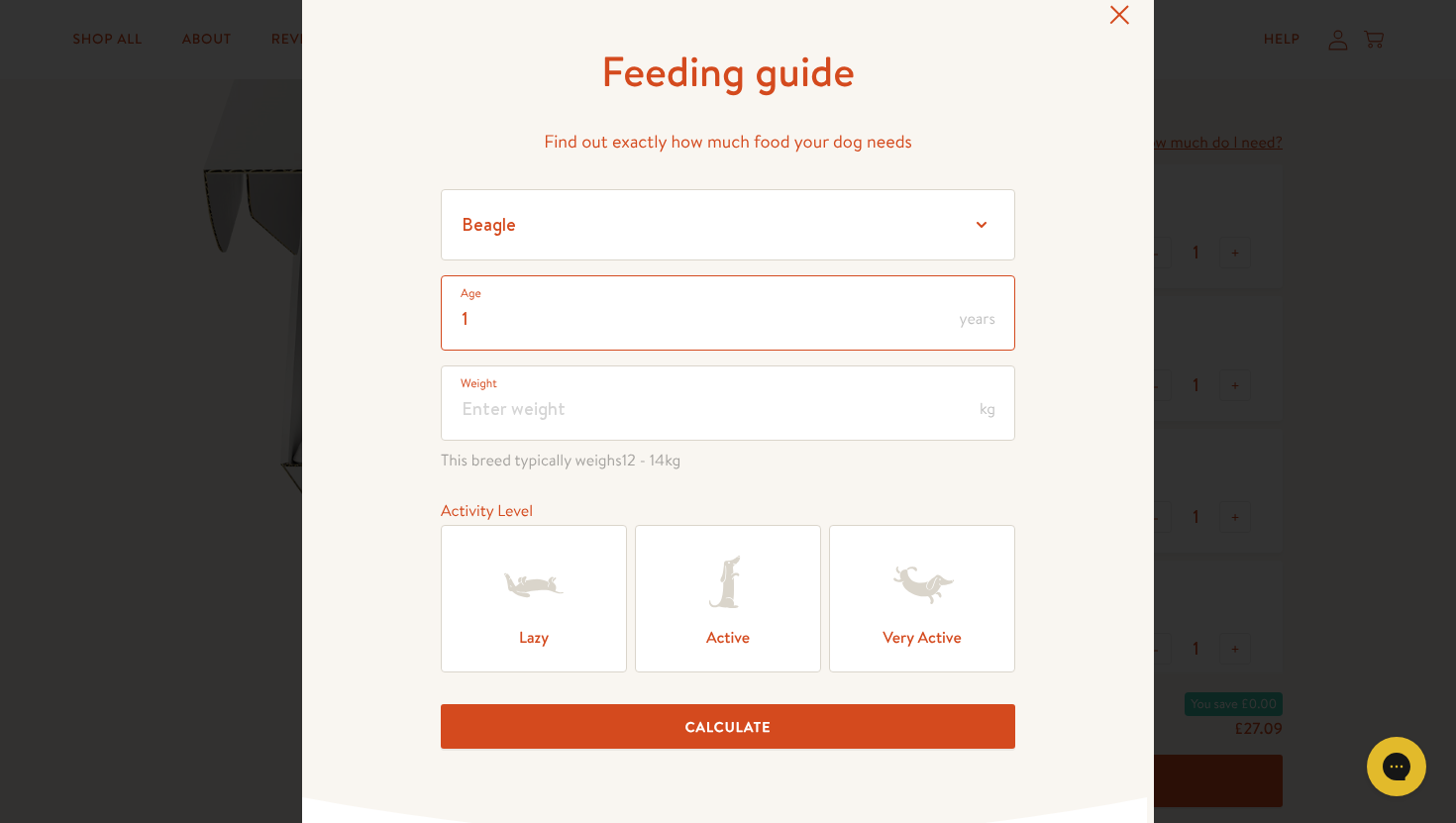 type on "1" 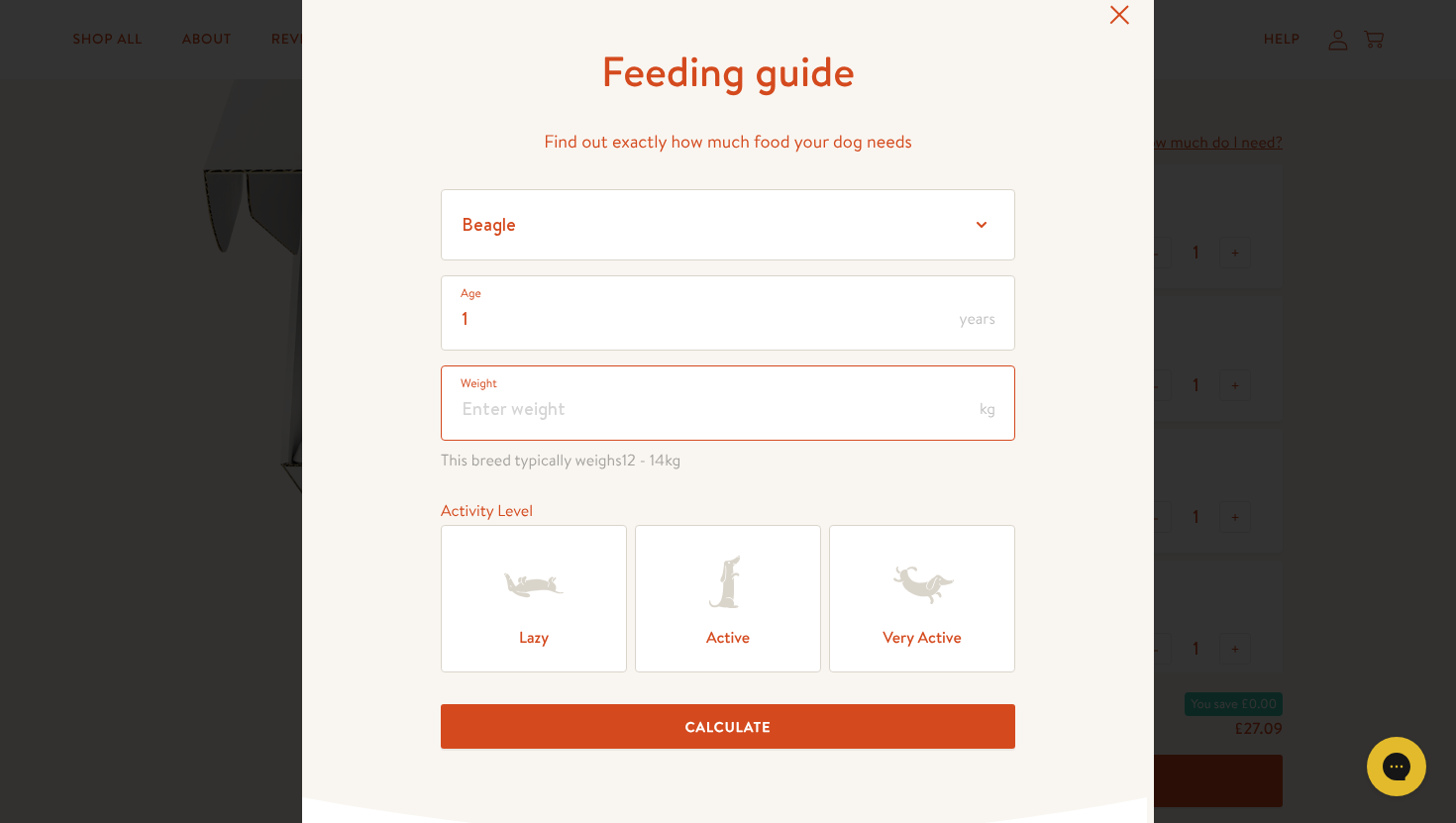 click at bounding box center (728, 403) 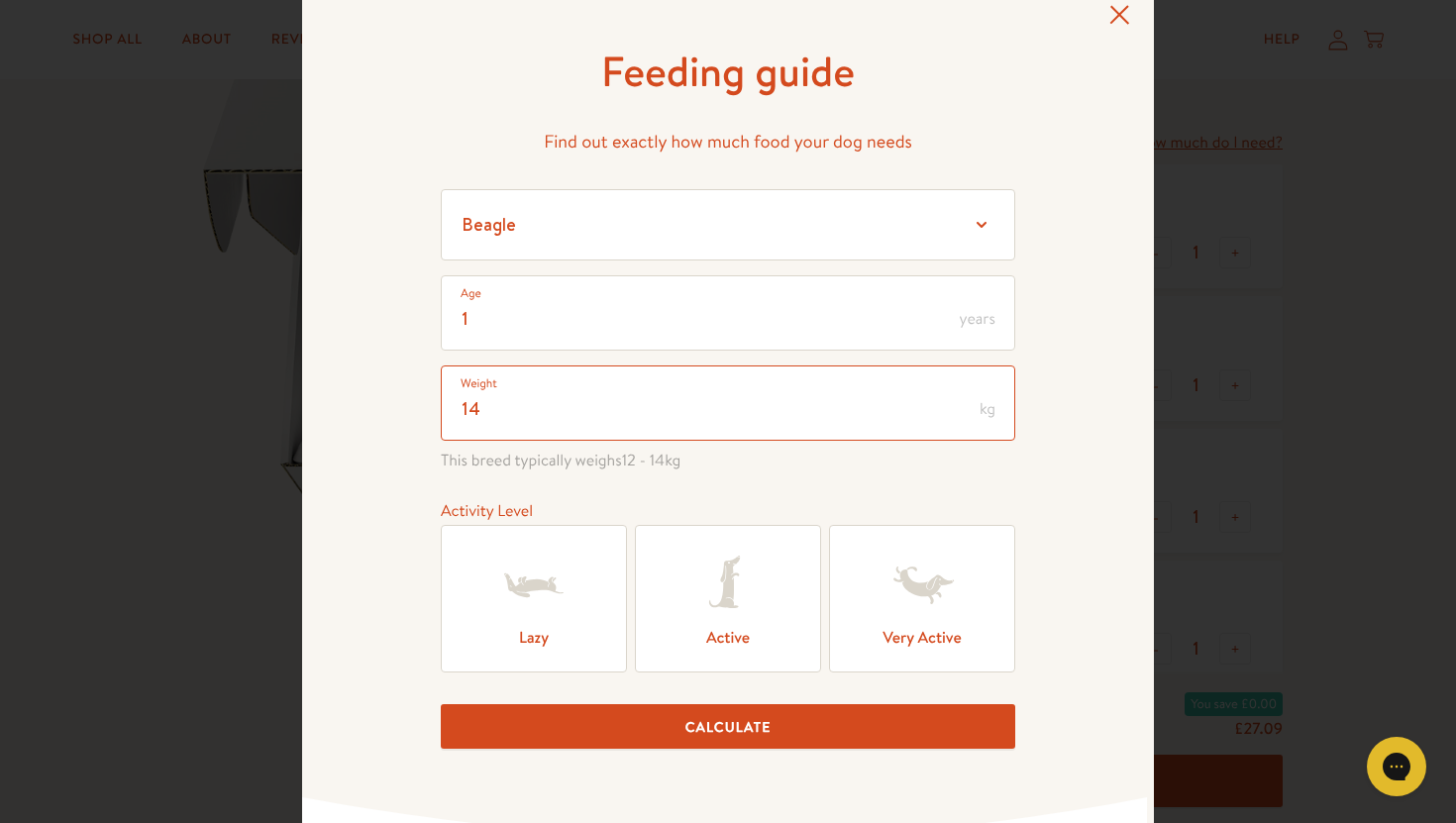 type on "14" 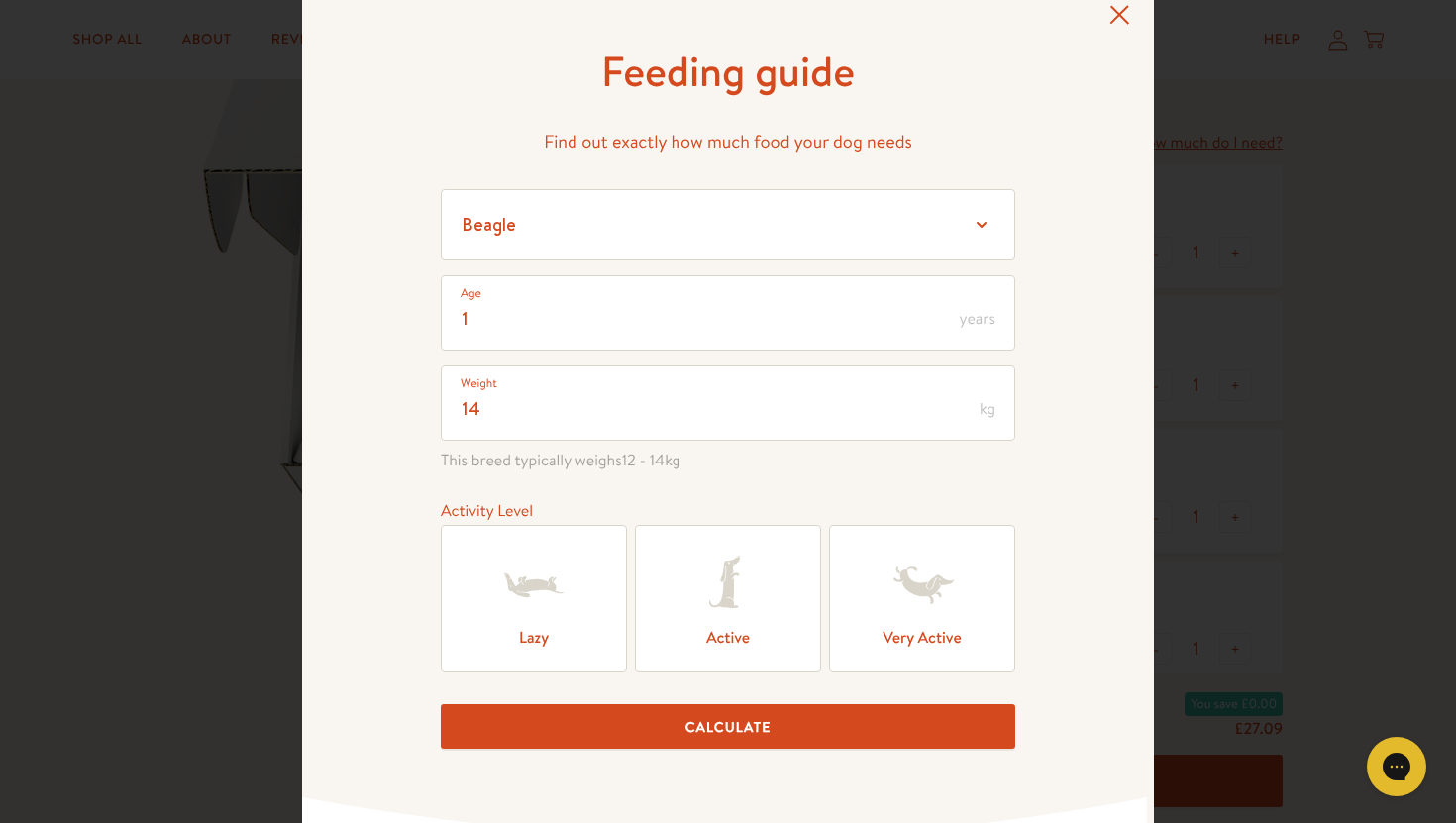 click on "Feeding guide
Find out exactly how much food your dog needs
Select a breed
Affenpinscher Afghan hound Airedale terrier Akita Alaskan Malamute American Staffordshire terrier American water spaniel Australian cattle dog Australian shepherd Australian terrier Basenji Basset hound Beagle Bearded collie Bedlington terrier Bernese mountain dog Bichon frise black and tan coonhound Bloodhound Border collie Border terrier Borzoi Boston terrier Bouvier des Flandres Boxer Briard Brittany Brussels griffon Bull terrier Bulldog Bullmastiff Cairn terrier Canaan dog Cavalier King Charles Spaniel Chesapeake Bay retriever Chihuahua Chinese crested Chinese shar-pei Chow chow Clumber spaniel Cocker spaniel Collie Curly-coated retriever Dachshund Dalmatian Doberman pinscher English cocker spaniel English setter English springer spaniel Eskimo dog" at bounding box center [728, 411] 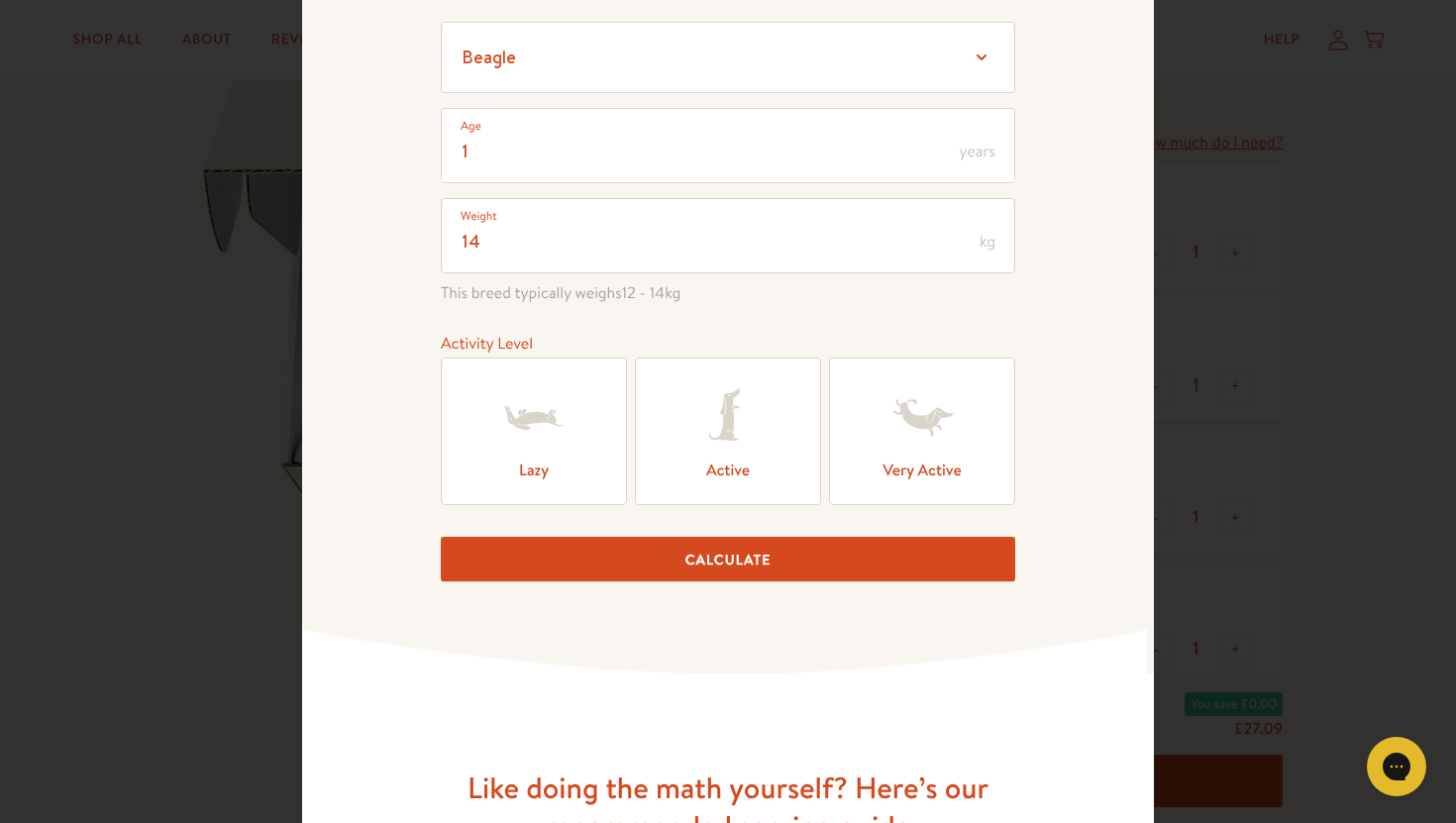 scroll, scrollTop: 220, scrollLeft: 0, axis: vertical 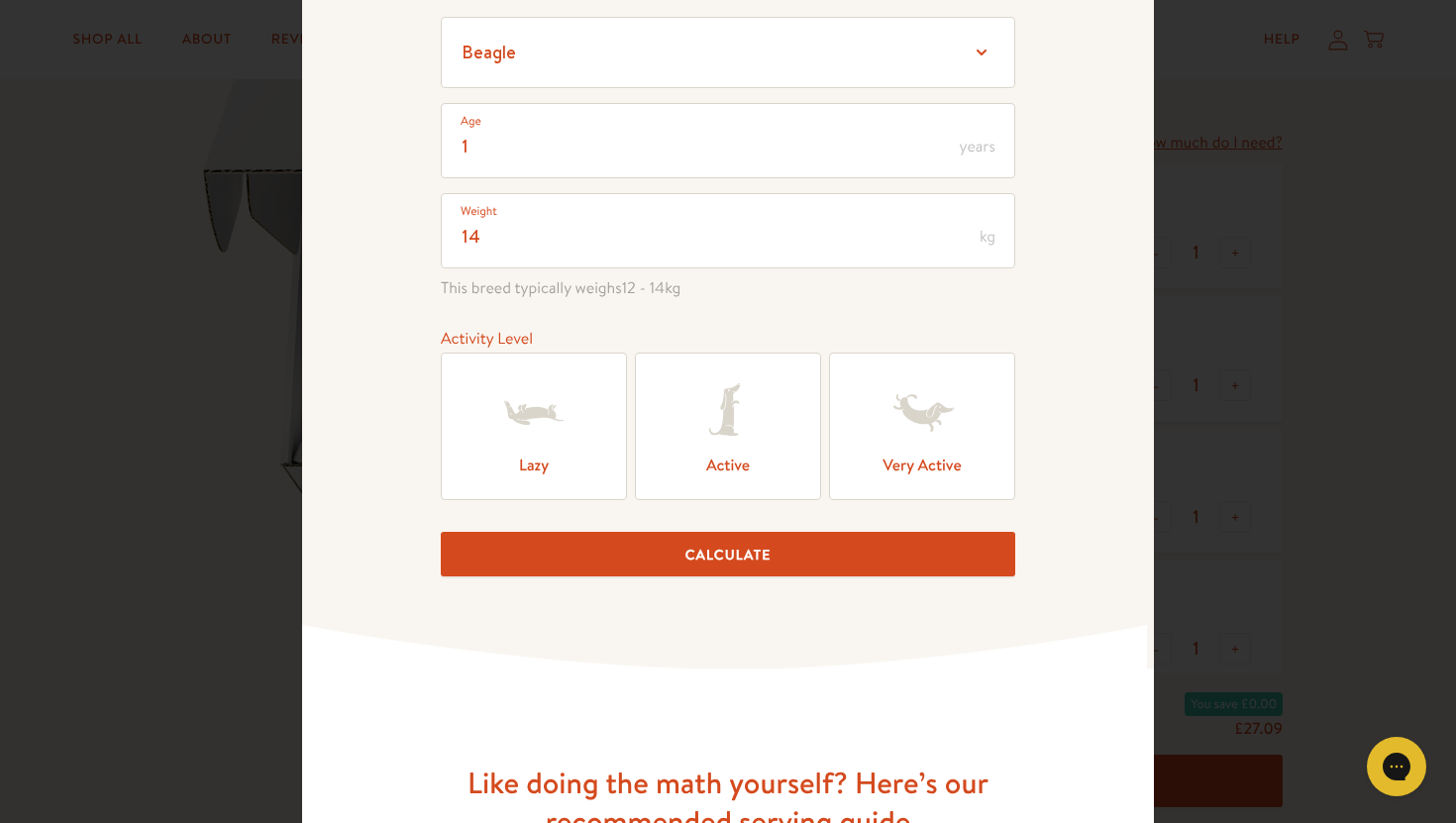 click 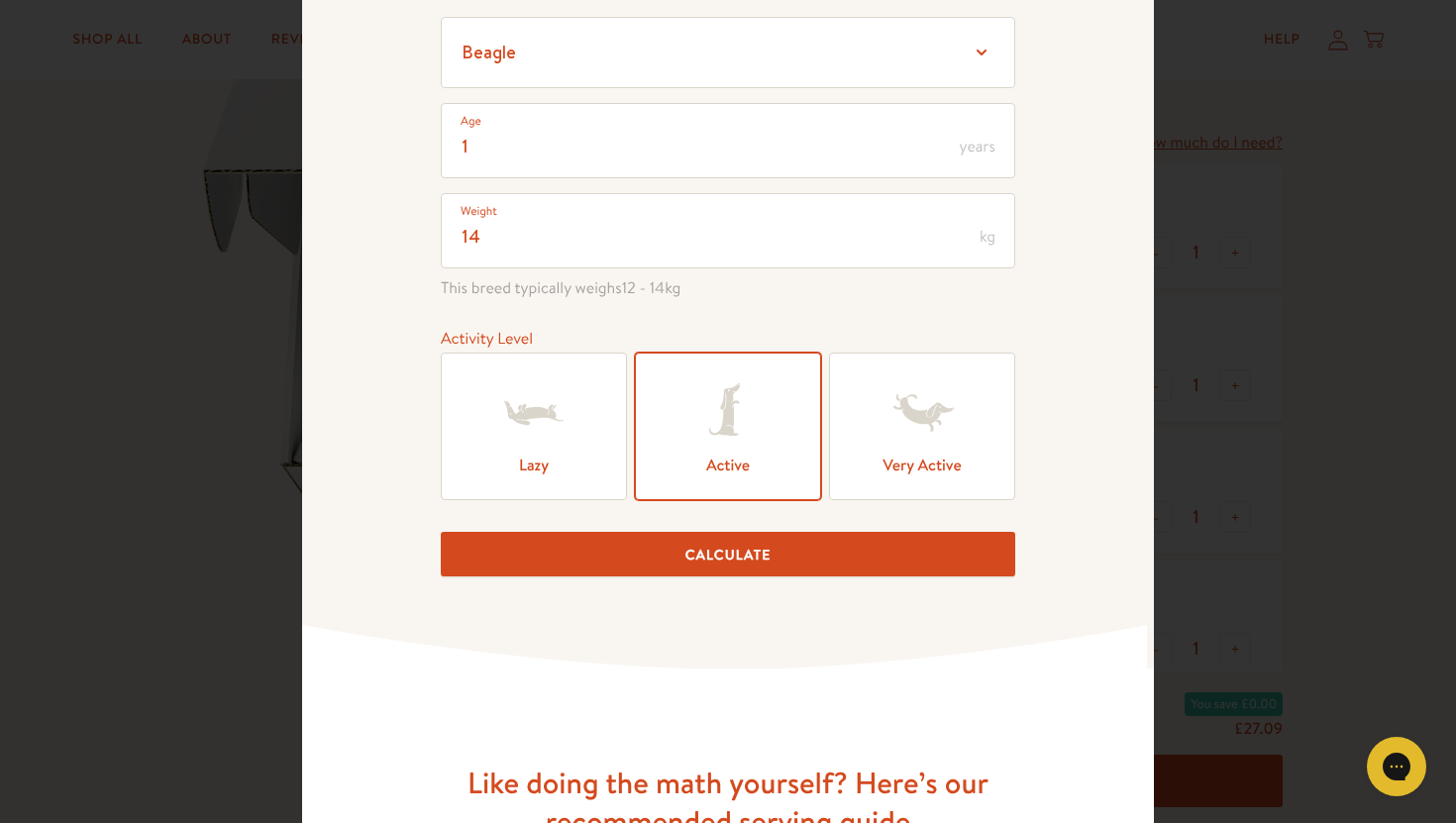 click on "Calculate" at bounding box center [728, 554] 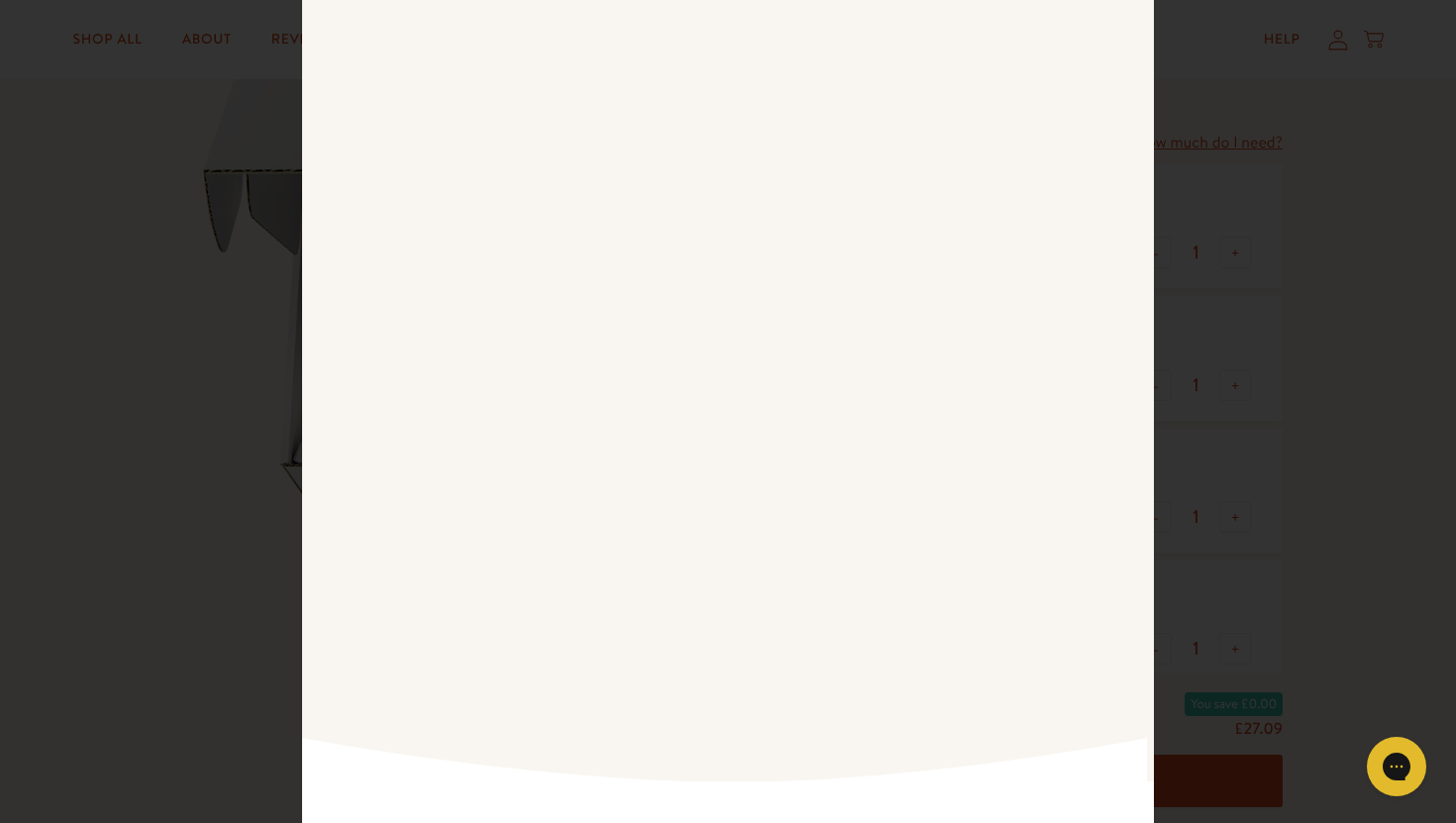 scroll, scrollTop: 908, scrollLeft: 0, axis: vertical 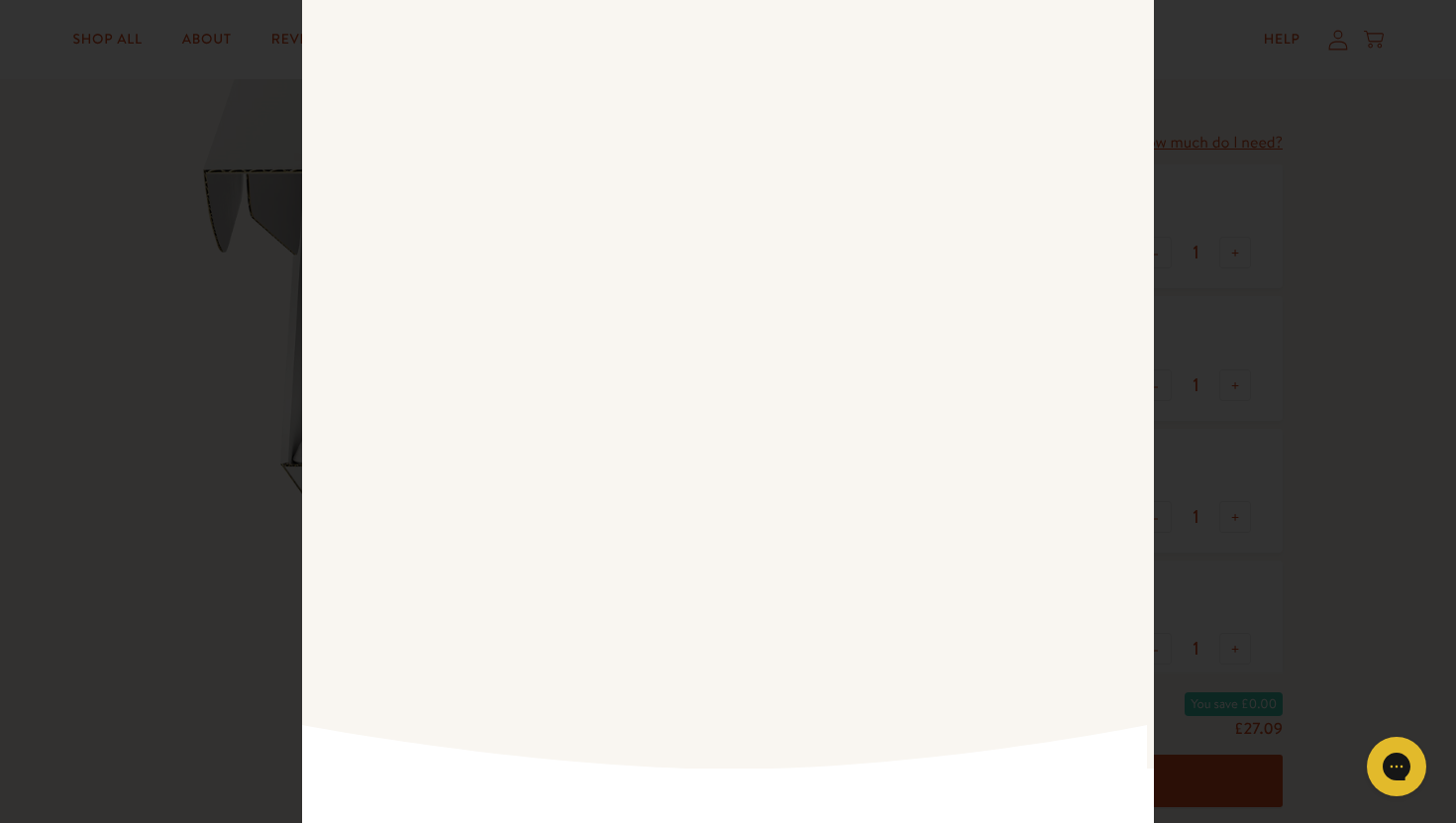 click at bounding box center (728, 475) 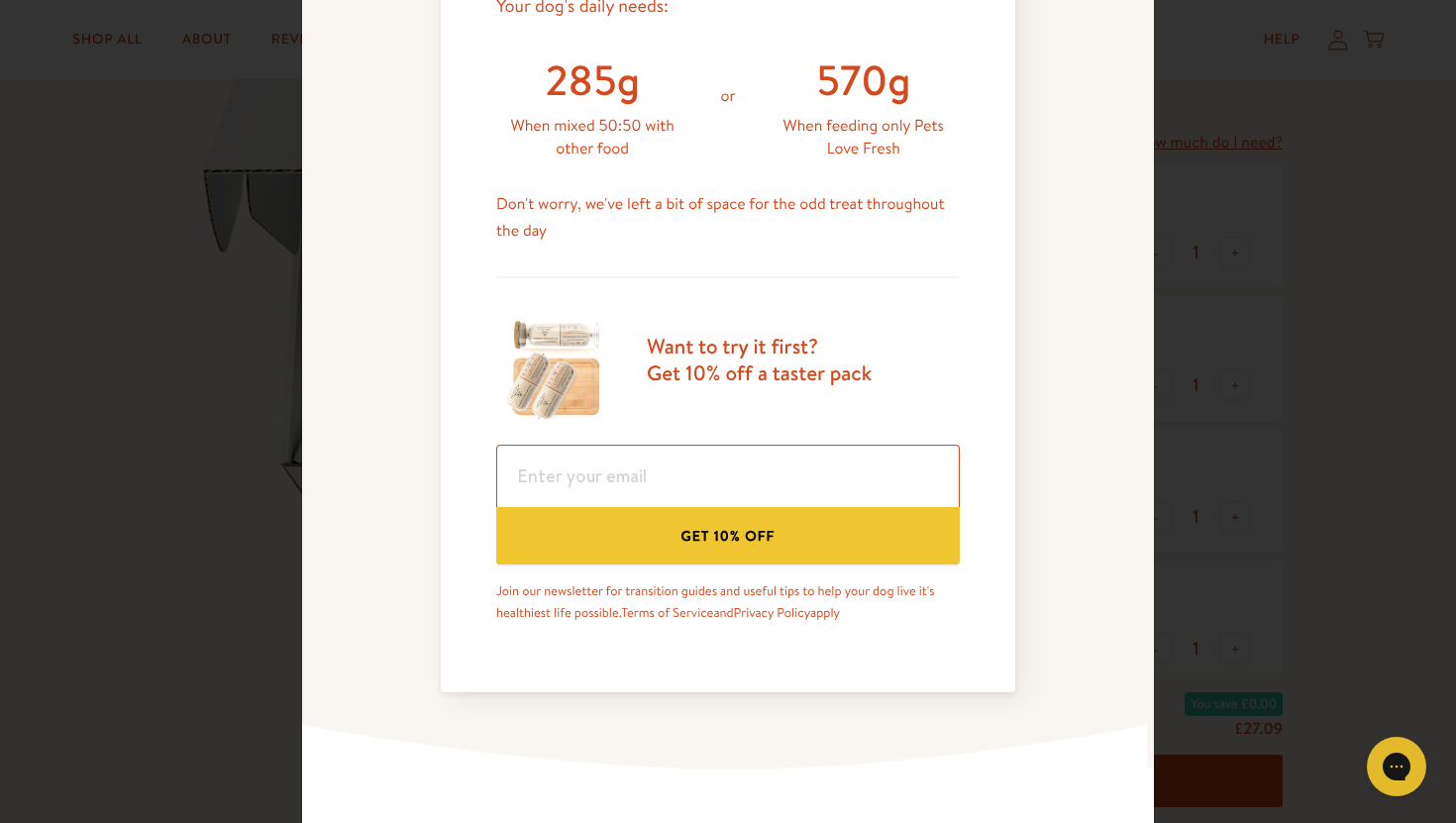 type on "adelahalls@icloud.com" 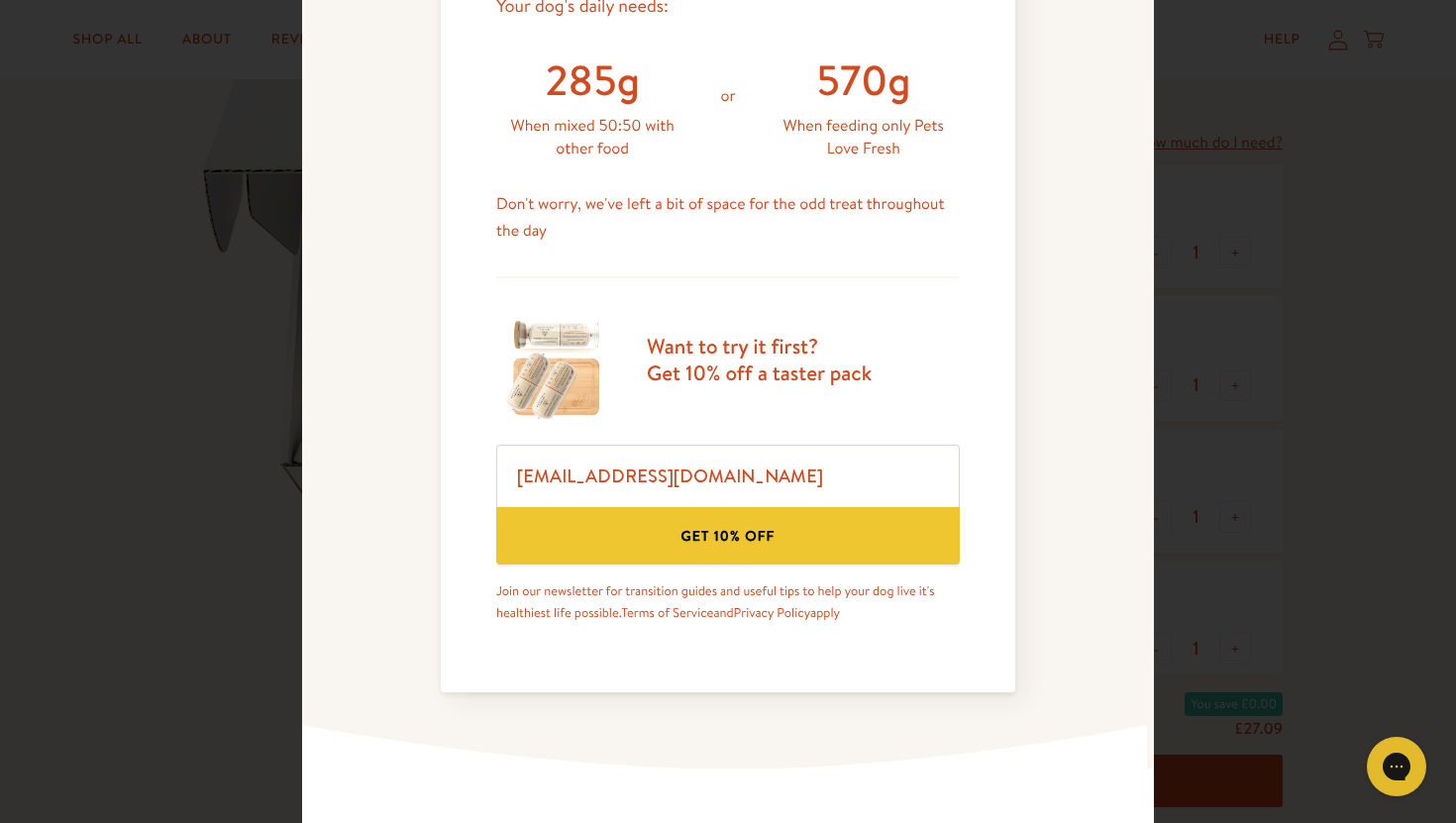 click on "Get 10% off" at bounding box center [728, 535] 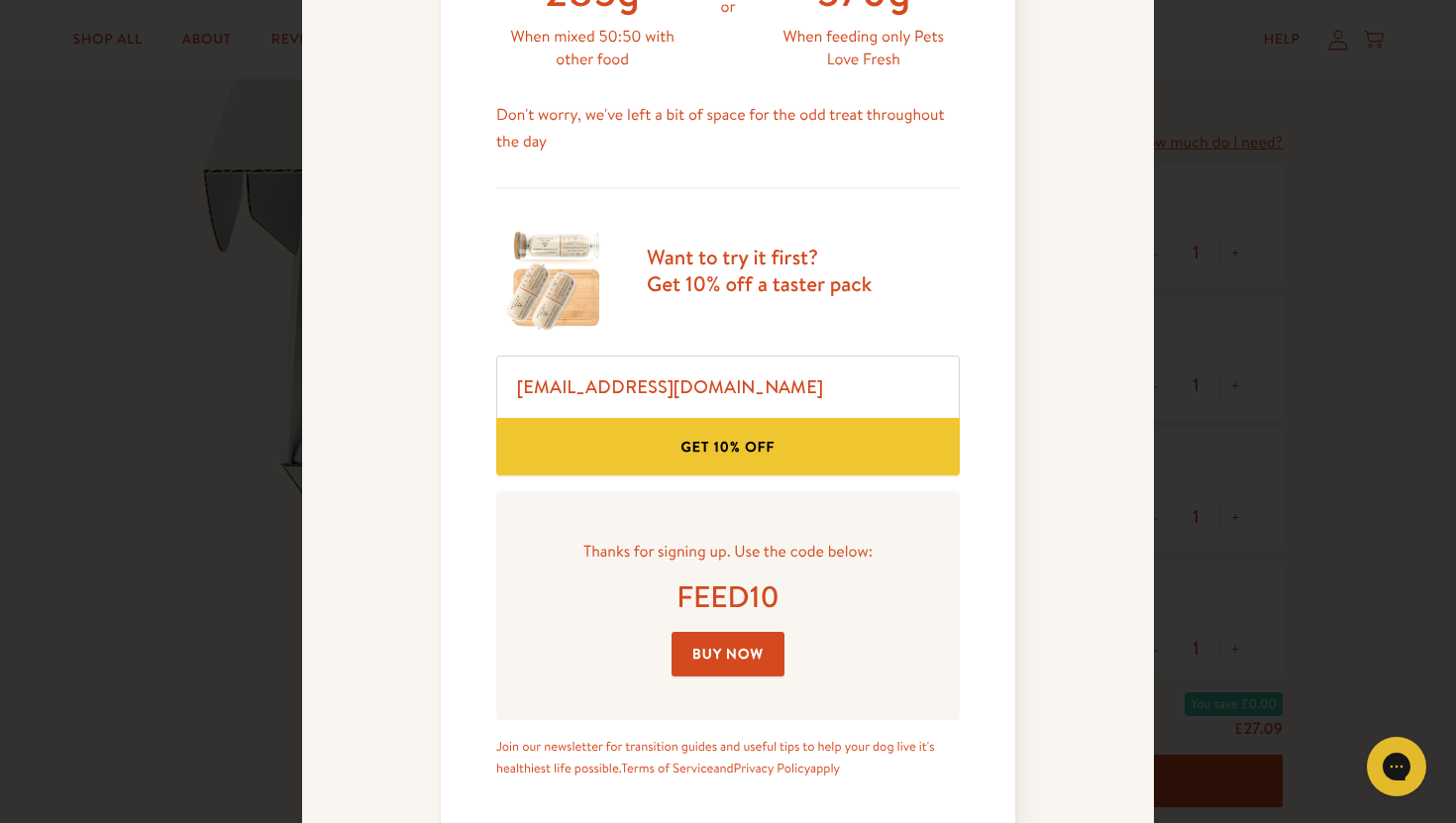 scroll, scrollTop: 1001, scrollLeft: 0, axis: vertical 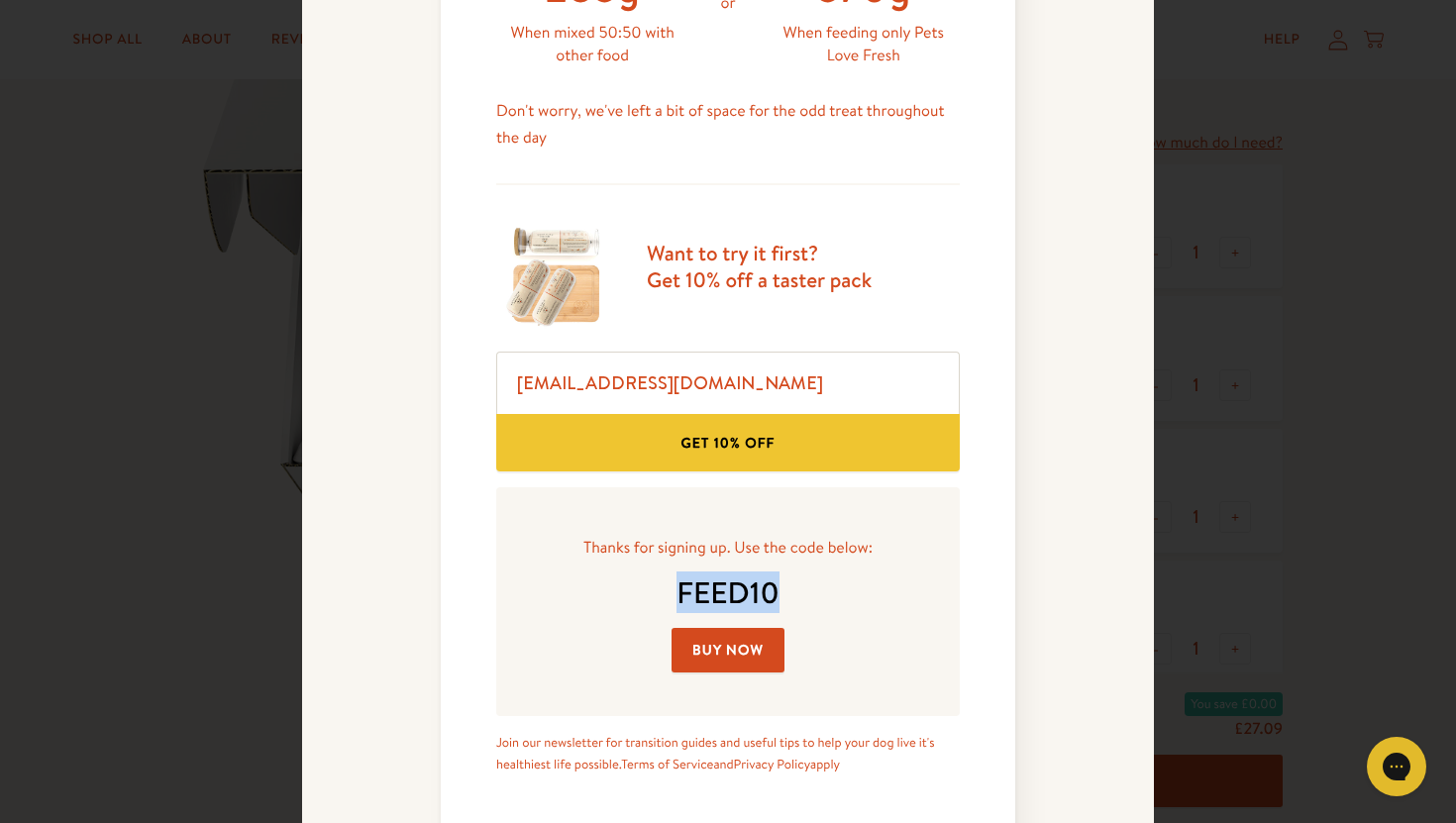 drag, startPoint x: 679, startPoint y: 596, endPoint x: 793, endPoint y: 590, distance: 114.15779 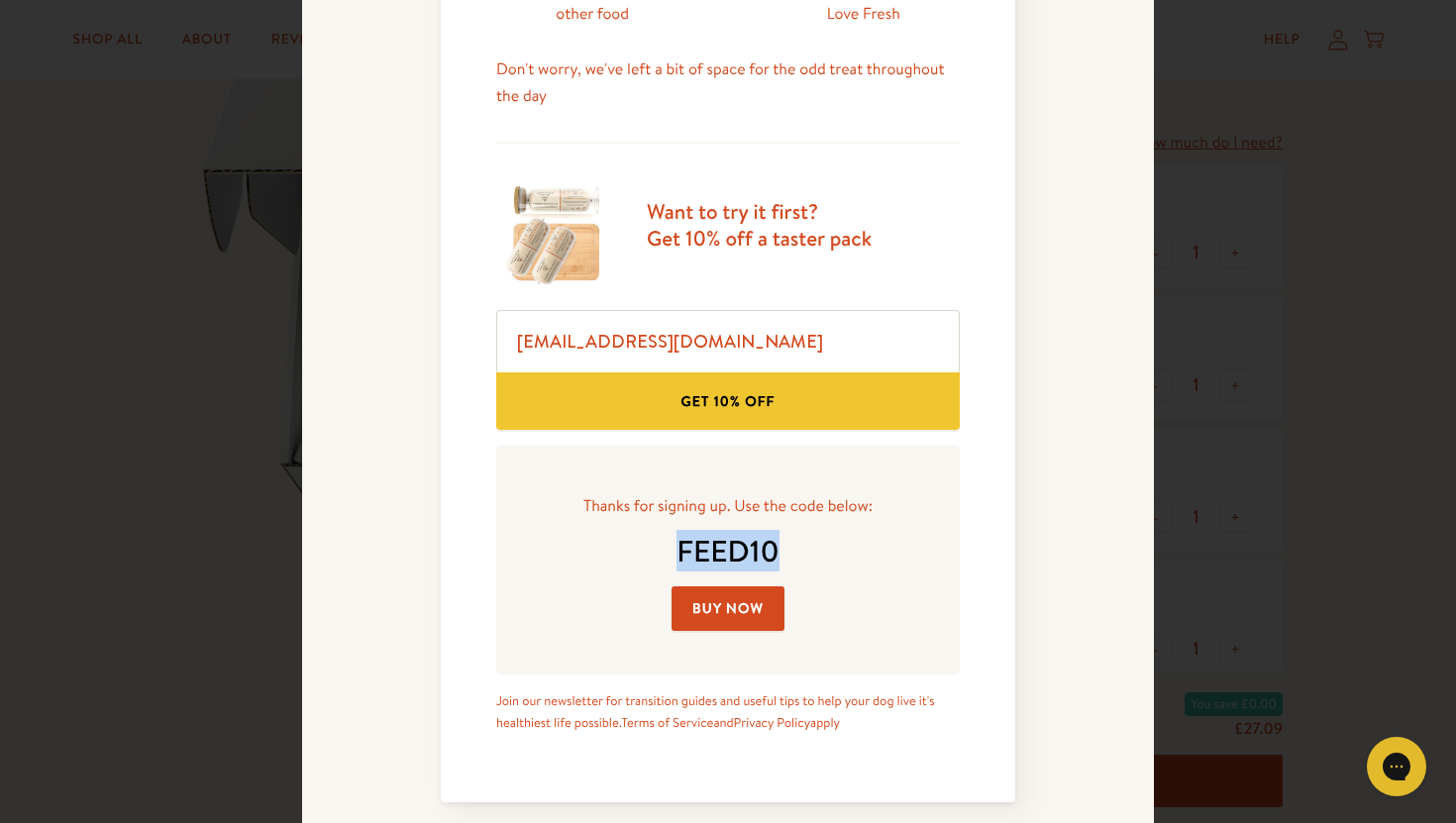 scroll, scrollTop: 1035, scrollLeft: 0, axis: vertical 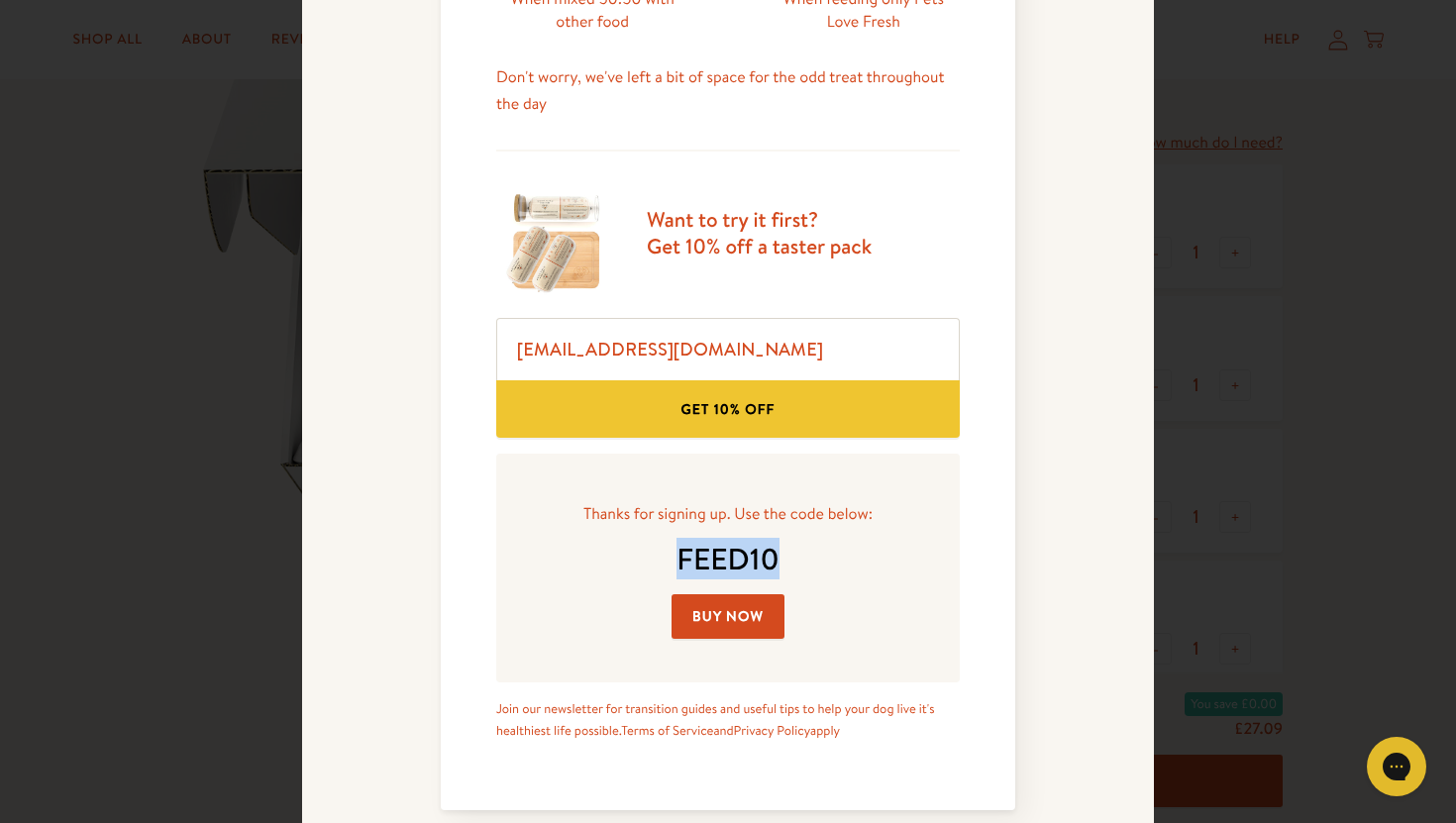 click on "Buy Now" at bounding box center (728, 616) 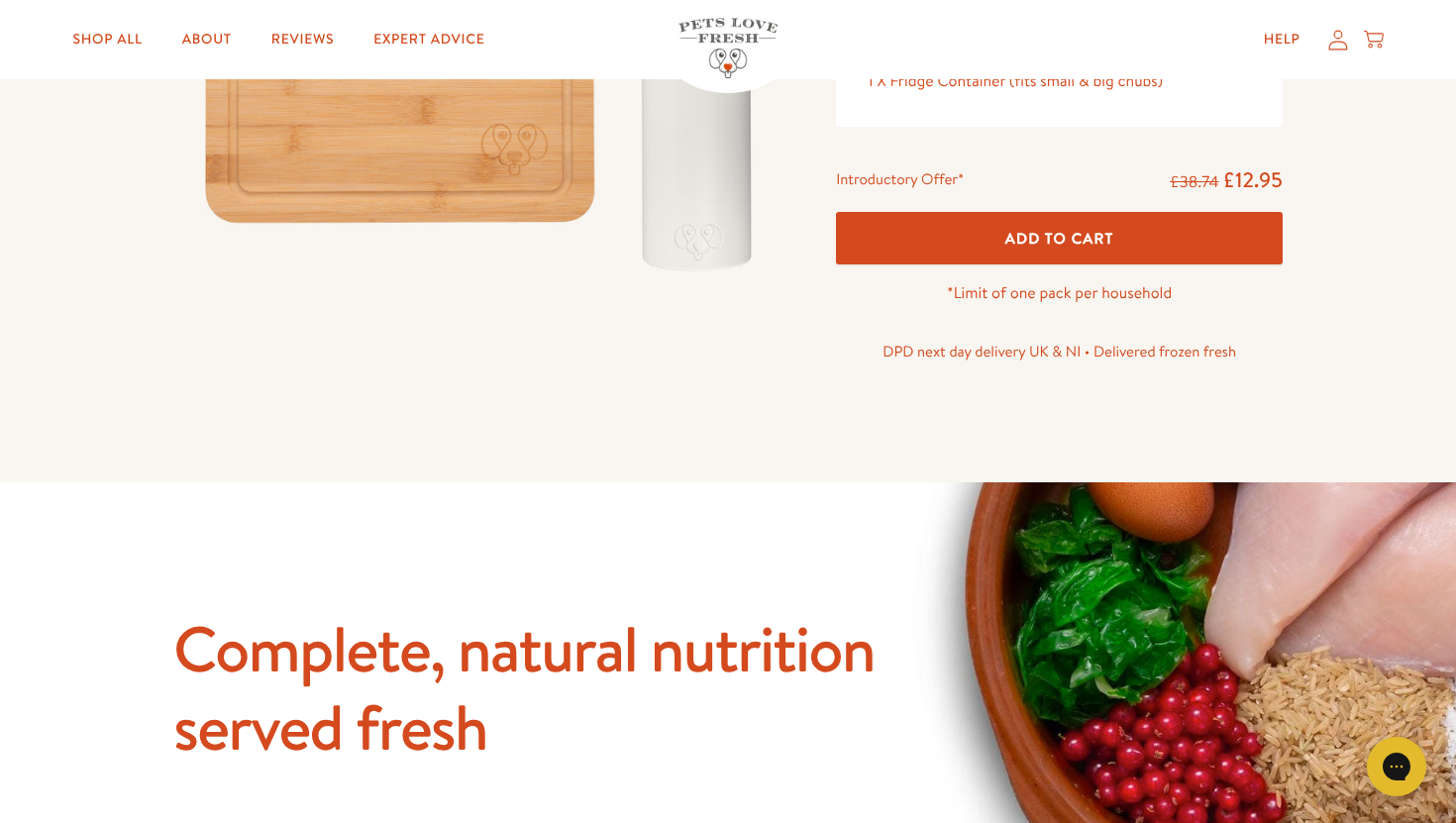 scroll, scrollTop: 0, scrollLeft: 0, axis: both 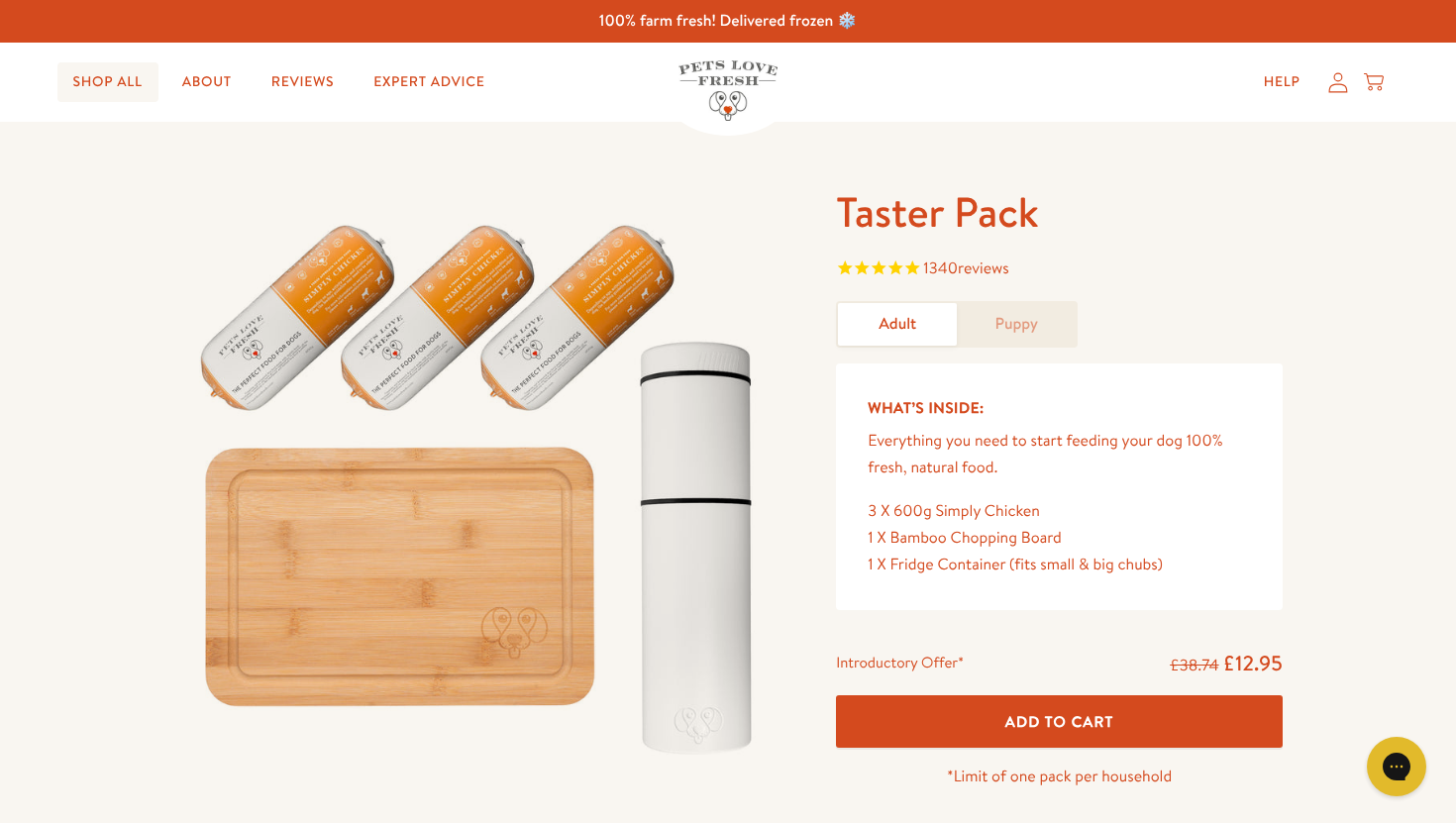 click on "Shop All" at bounding box center (108, 82) 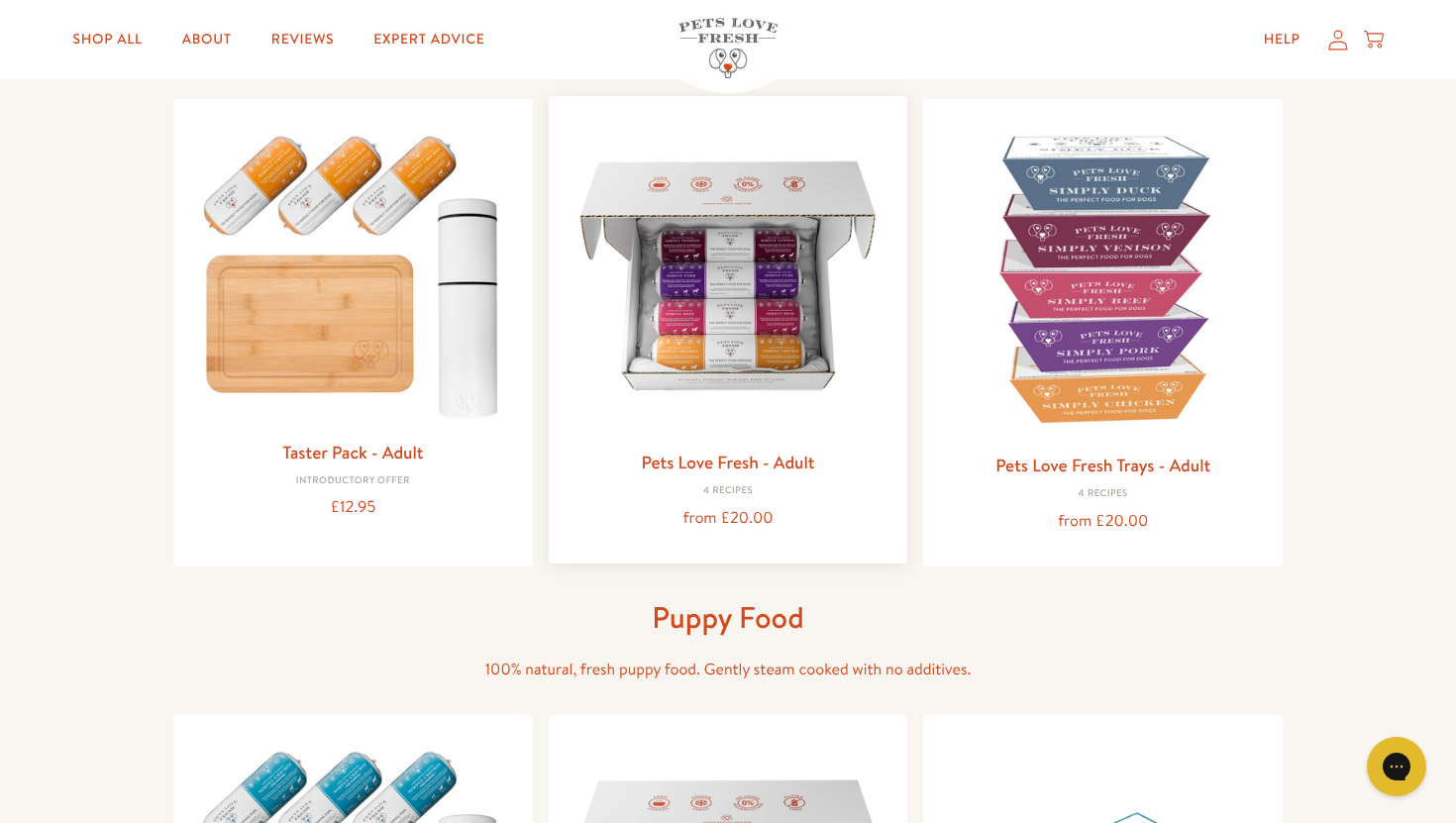 scroll, scrollTop: 201, scrollLeft: 0, axis: vertical 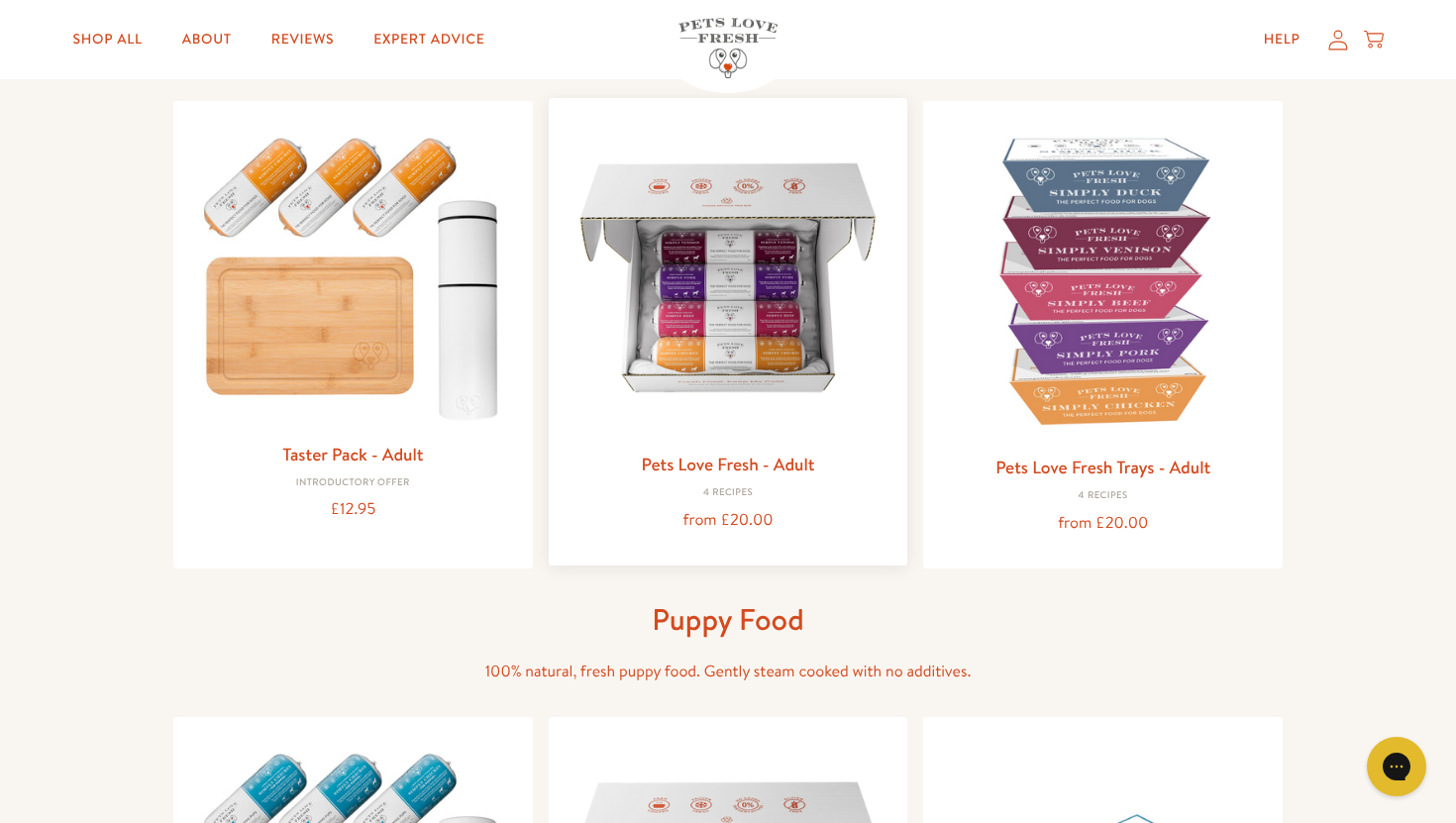 click at bounding box center (728, 277) 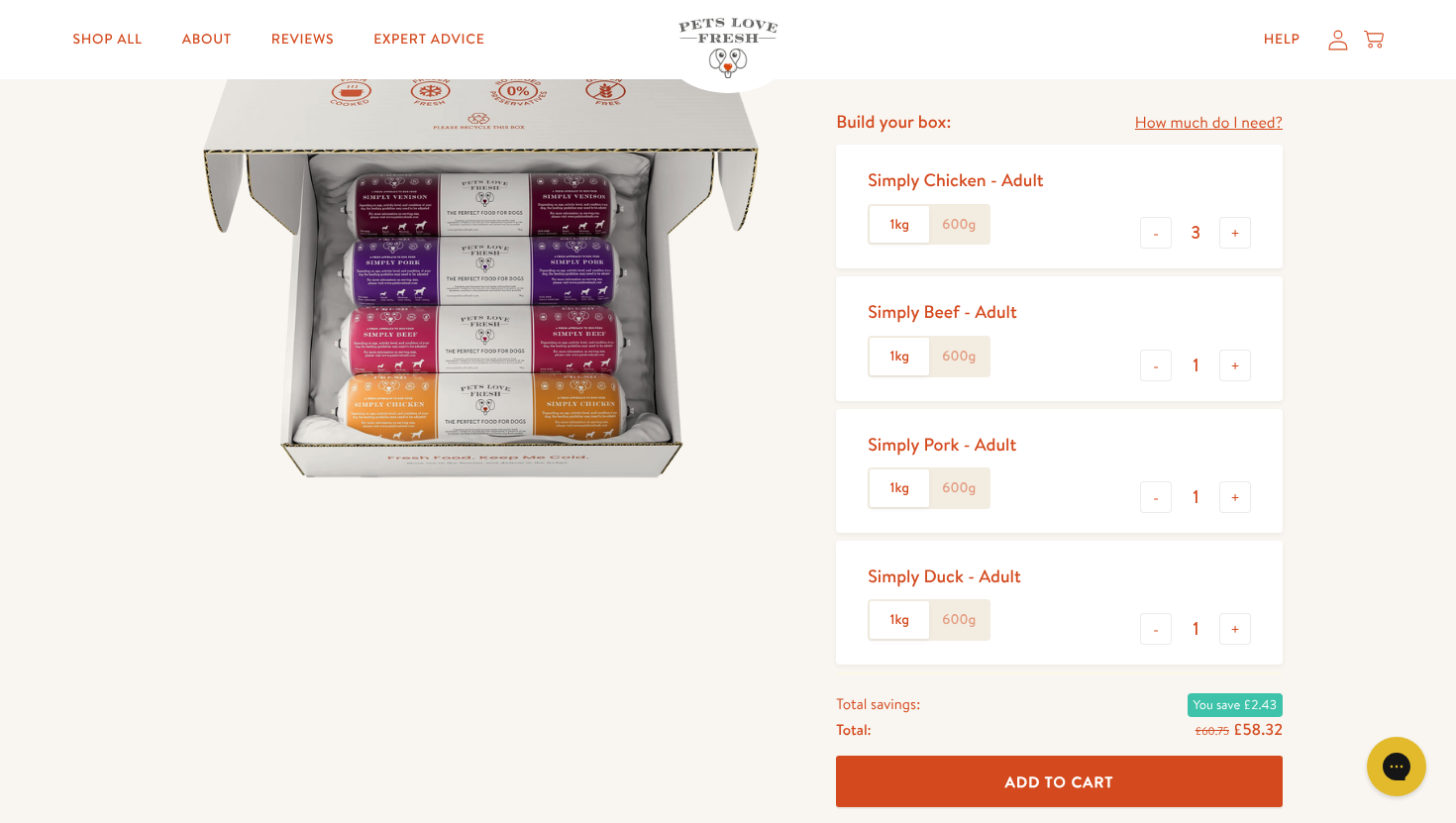 scroll, scrollTop: 220, scrollLeft: 0, axis: vertical 